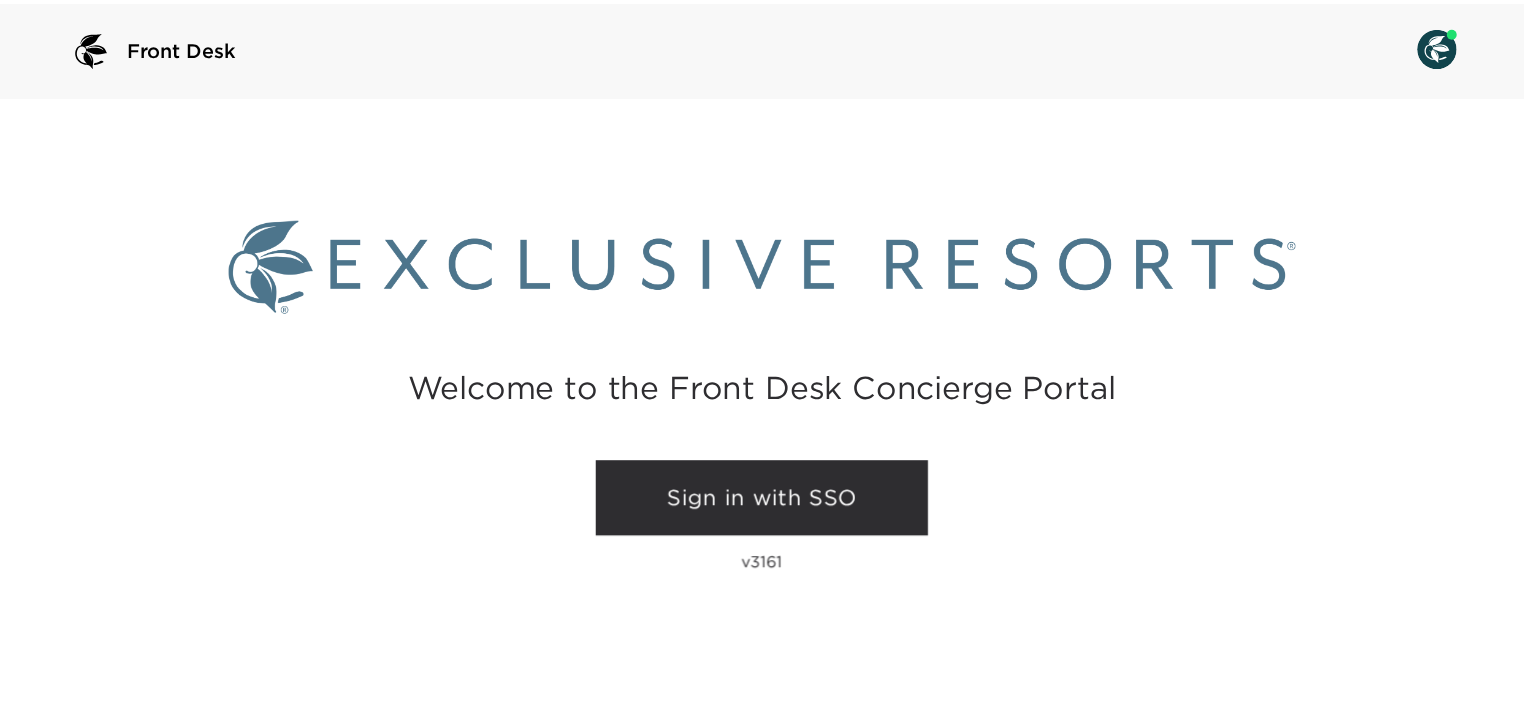 scroll, scrollTop: 0, scrollLeft: 0, axis: both 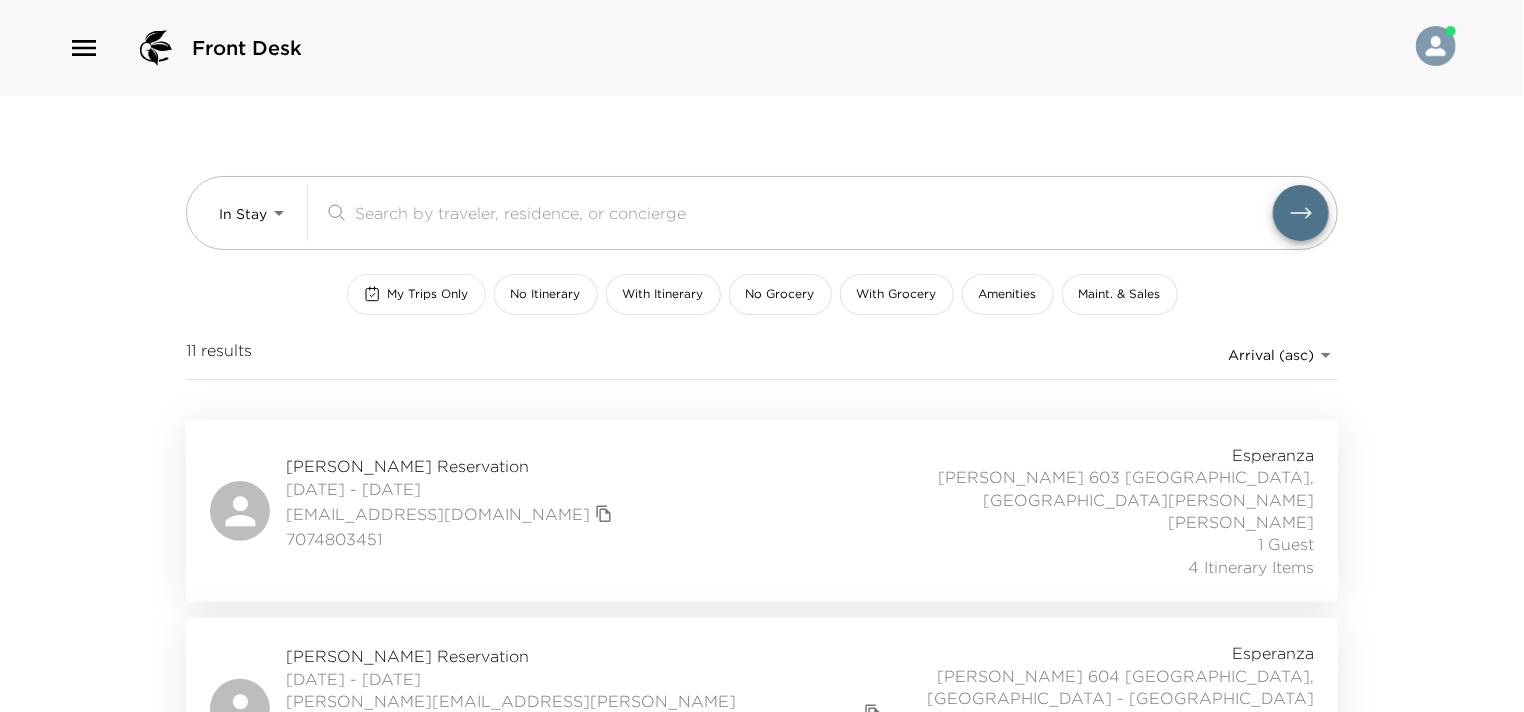 click on "My Trips Only" at bounding box center (428, 294) 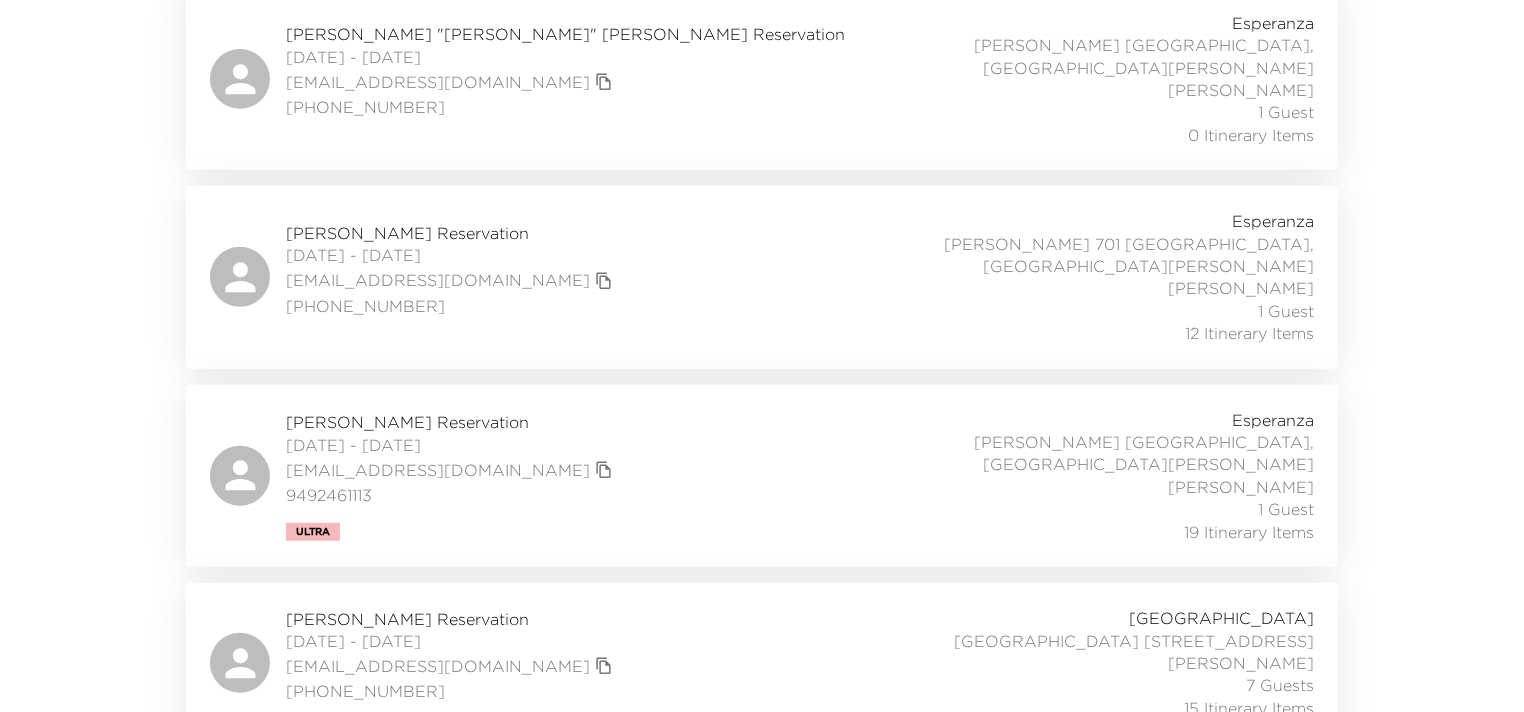 scroll, scrollTop: 434, scrollLeft: 0, axis: vertical 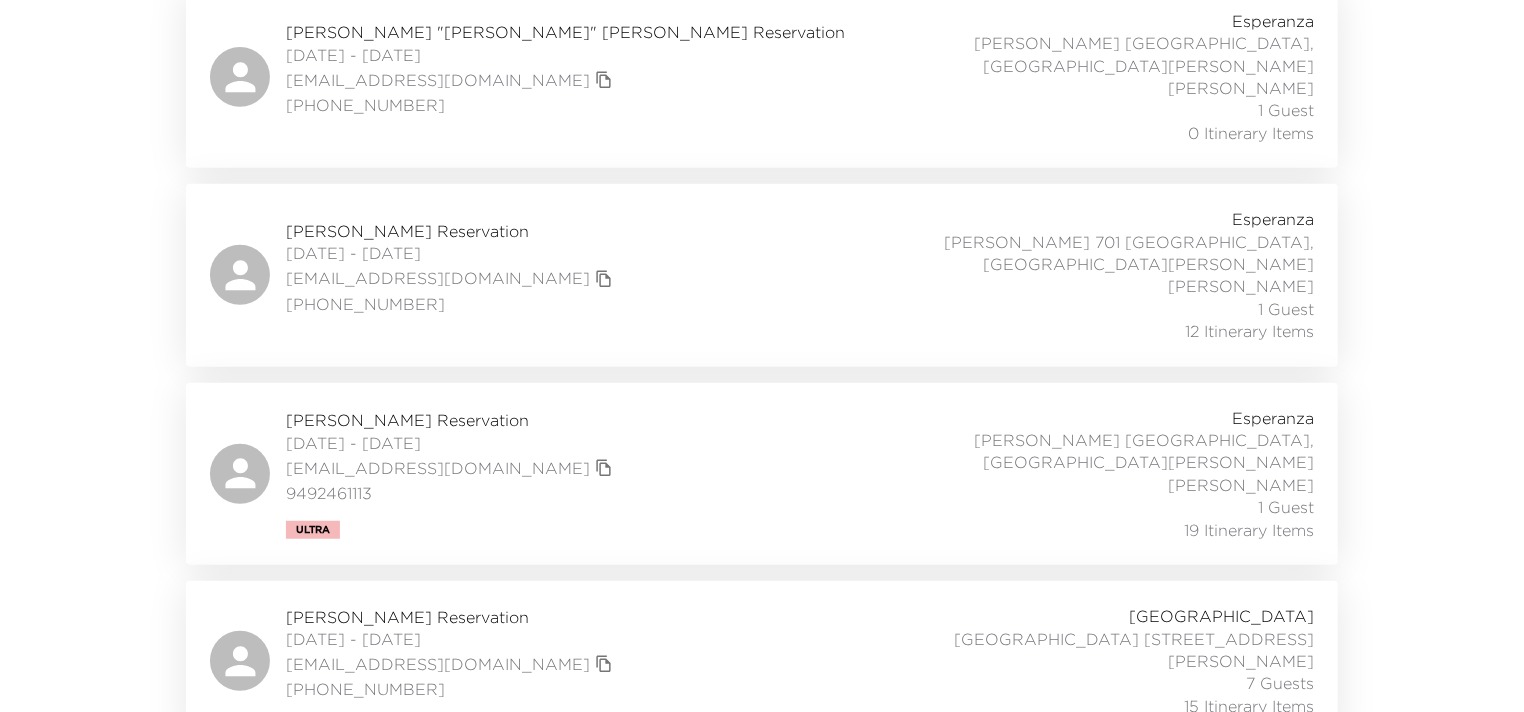 click on "[PERSON_NAME] Reservation [DATE] - [DATE] [EMAIL_ADDRESS][DOMAIN_NAME] +1 646 483 [GEOGRAPHIC_DATA] Punta [STREET_ADDRESS] - [GEOGRAPHIC_DATA] [PERSON_NAME] 7 Guests 15 Itinerary Items" at bounding box center (762, 661) 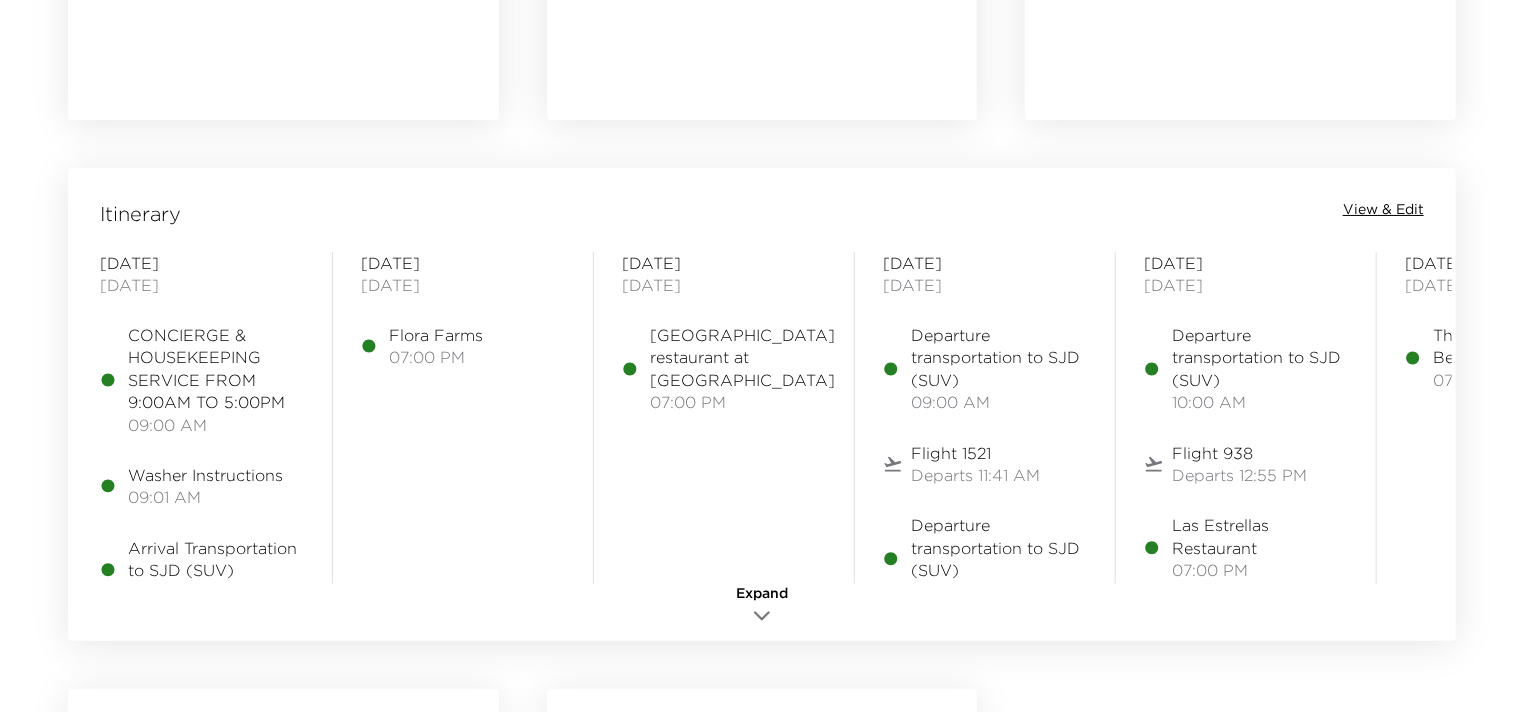scroll, scrollTop: 1599, scrollLeft: 0, axis: vertical 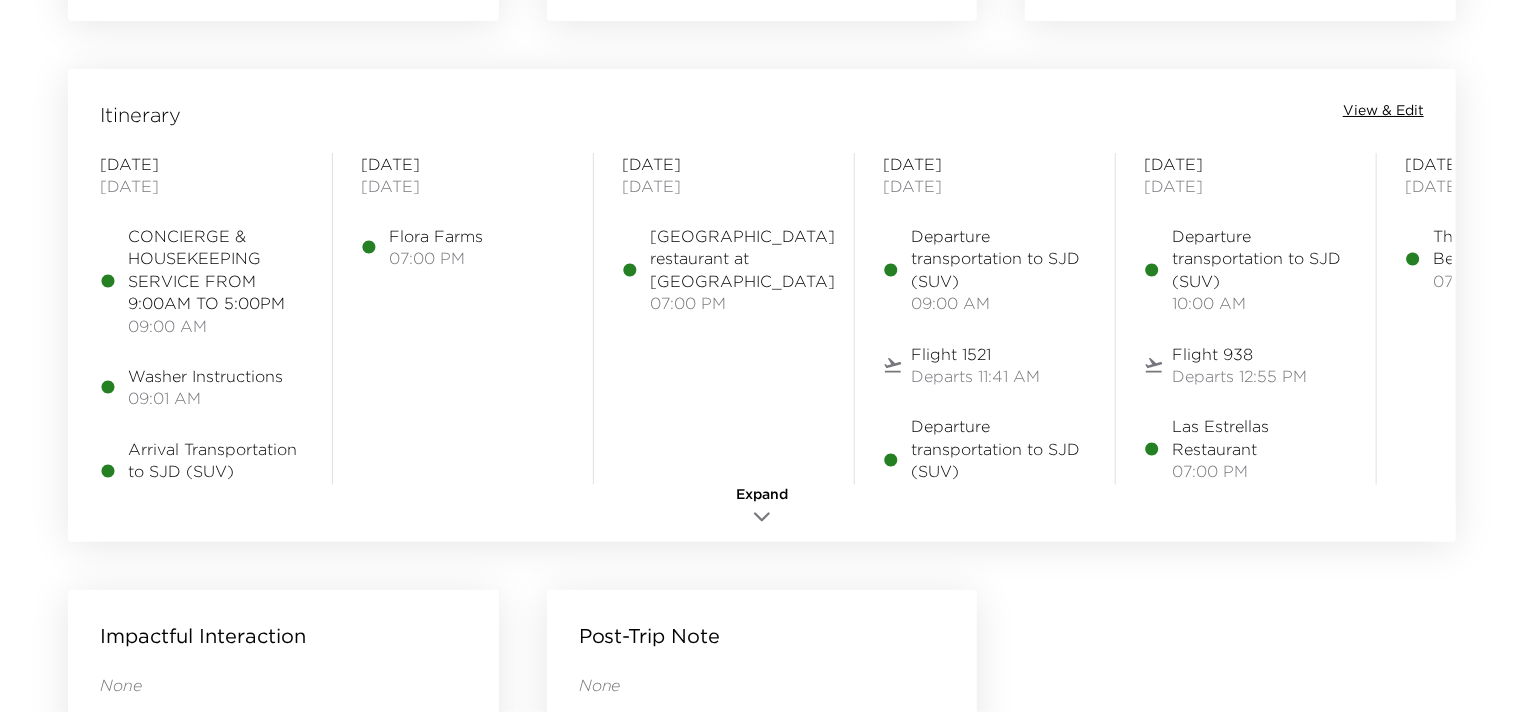 click on "View & Edit" at bounding box center (1383, 111) 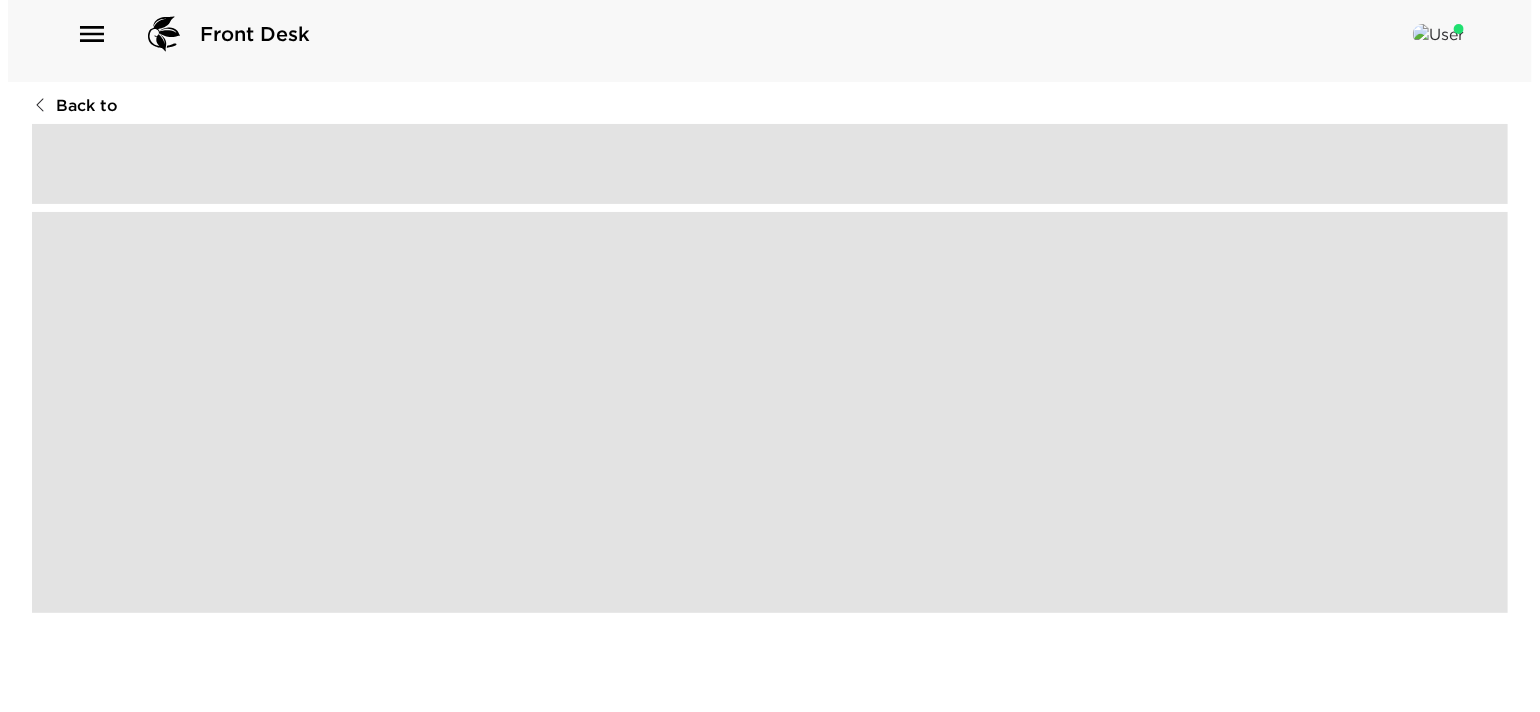 scroll, scrollTop: 0, scrollLeft: 0, axis: both 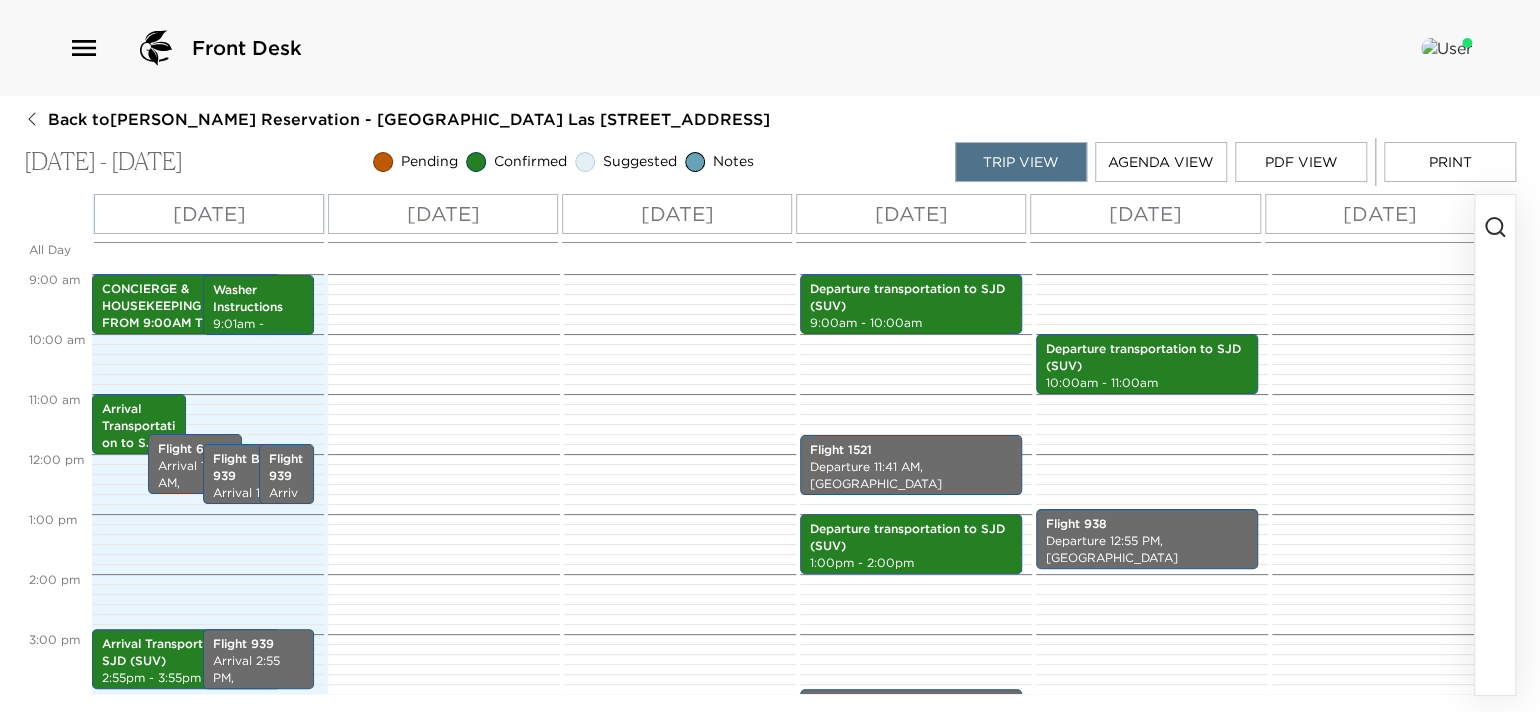 click on "Agenda View" at bounding box center [1161, 162] 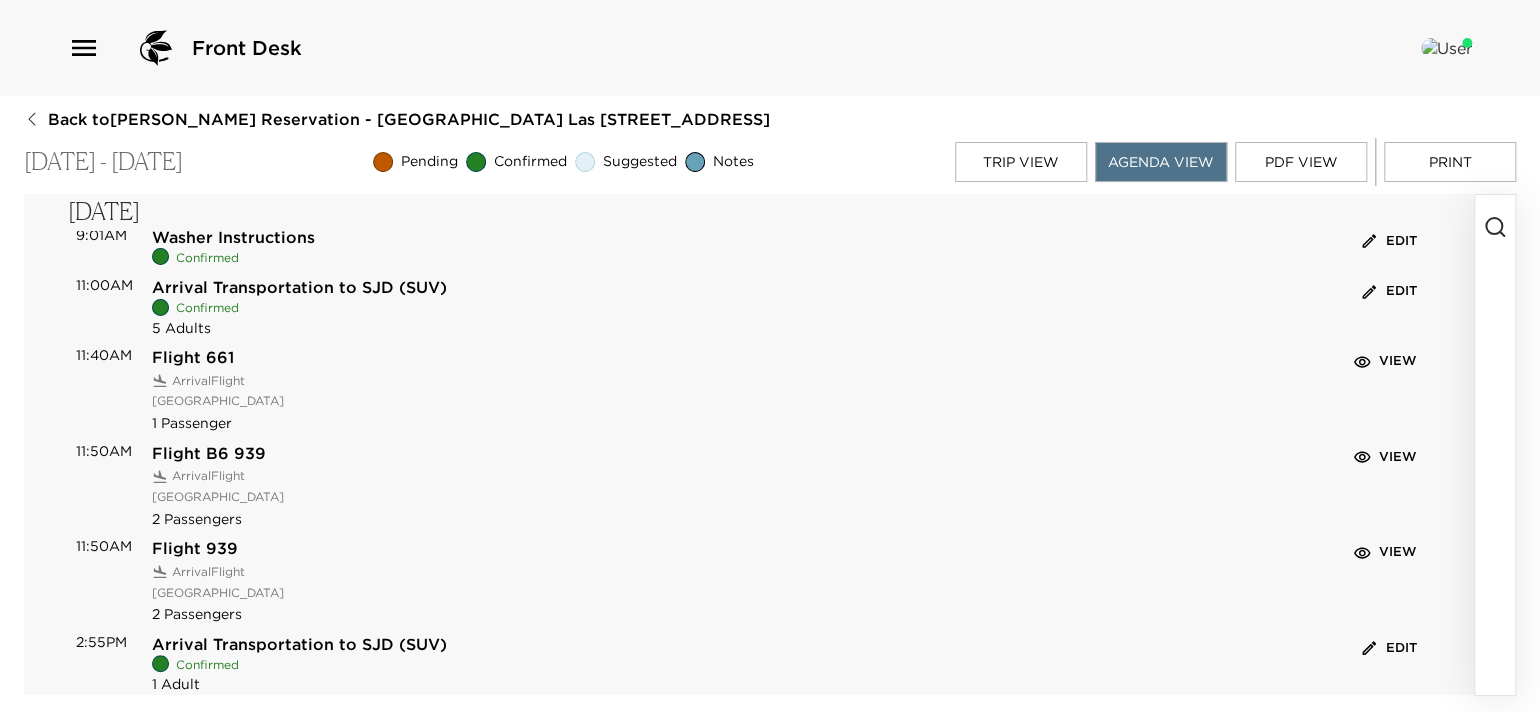 scroll, scrollTop: 0, scrollLeft: 0, axis: both 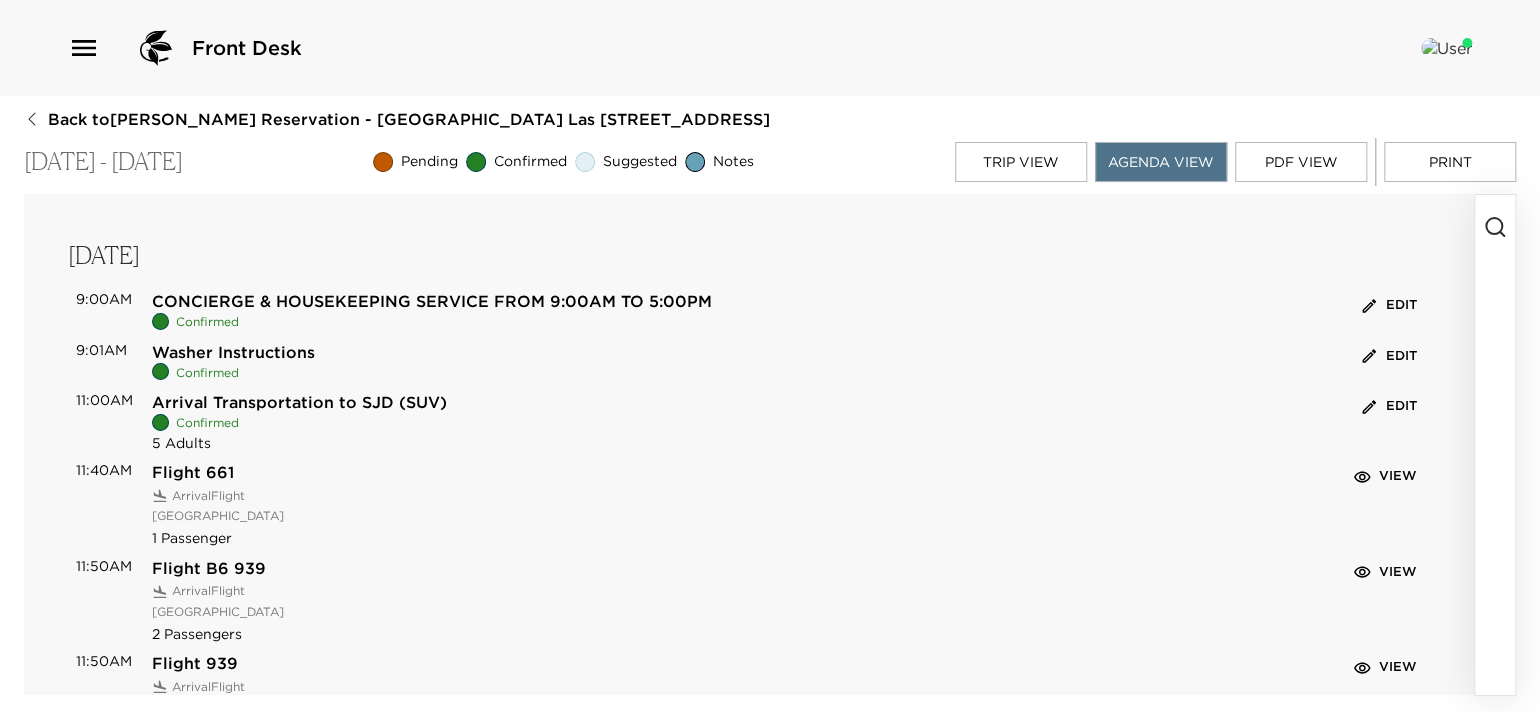 click 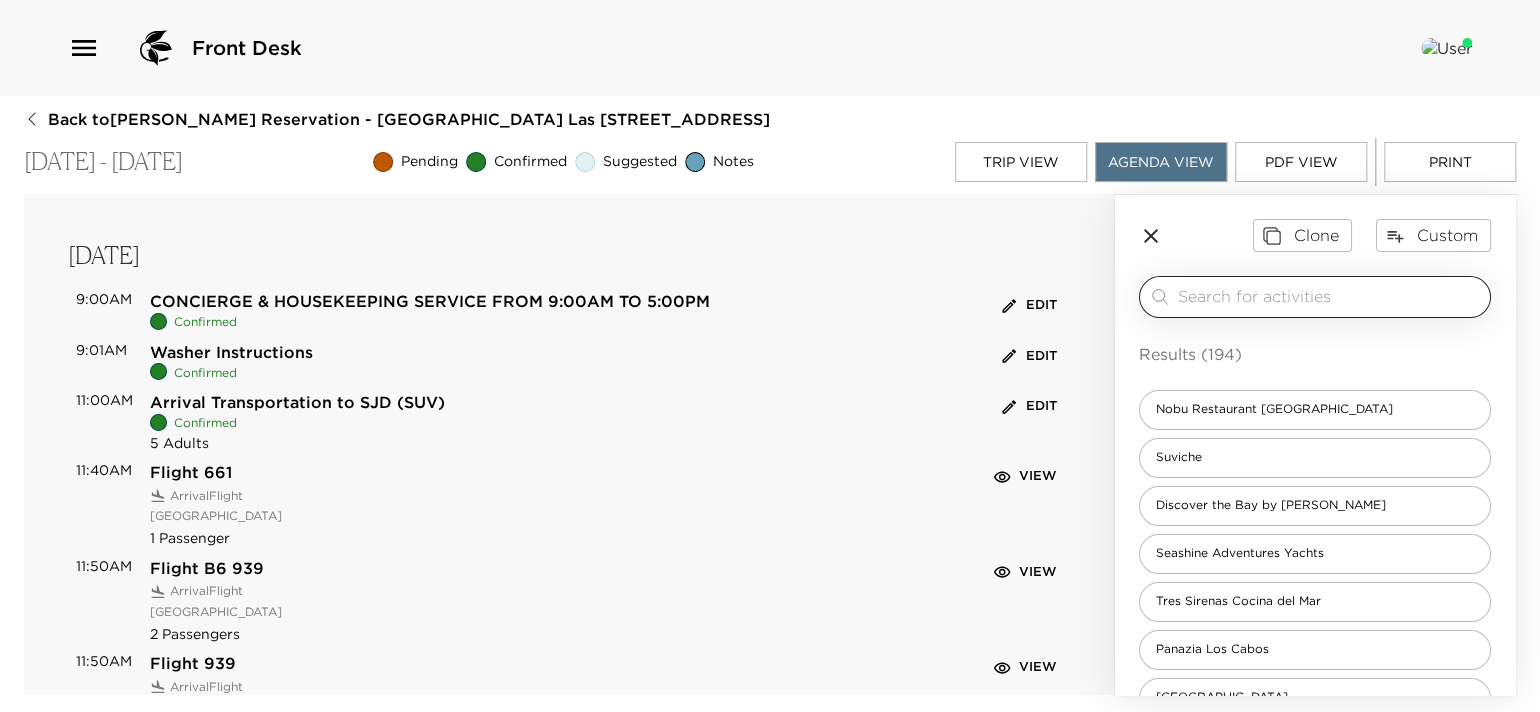 click at bounding box center [1330, 296] 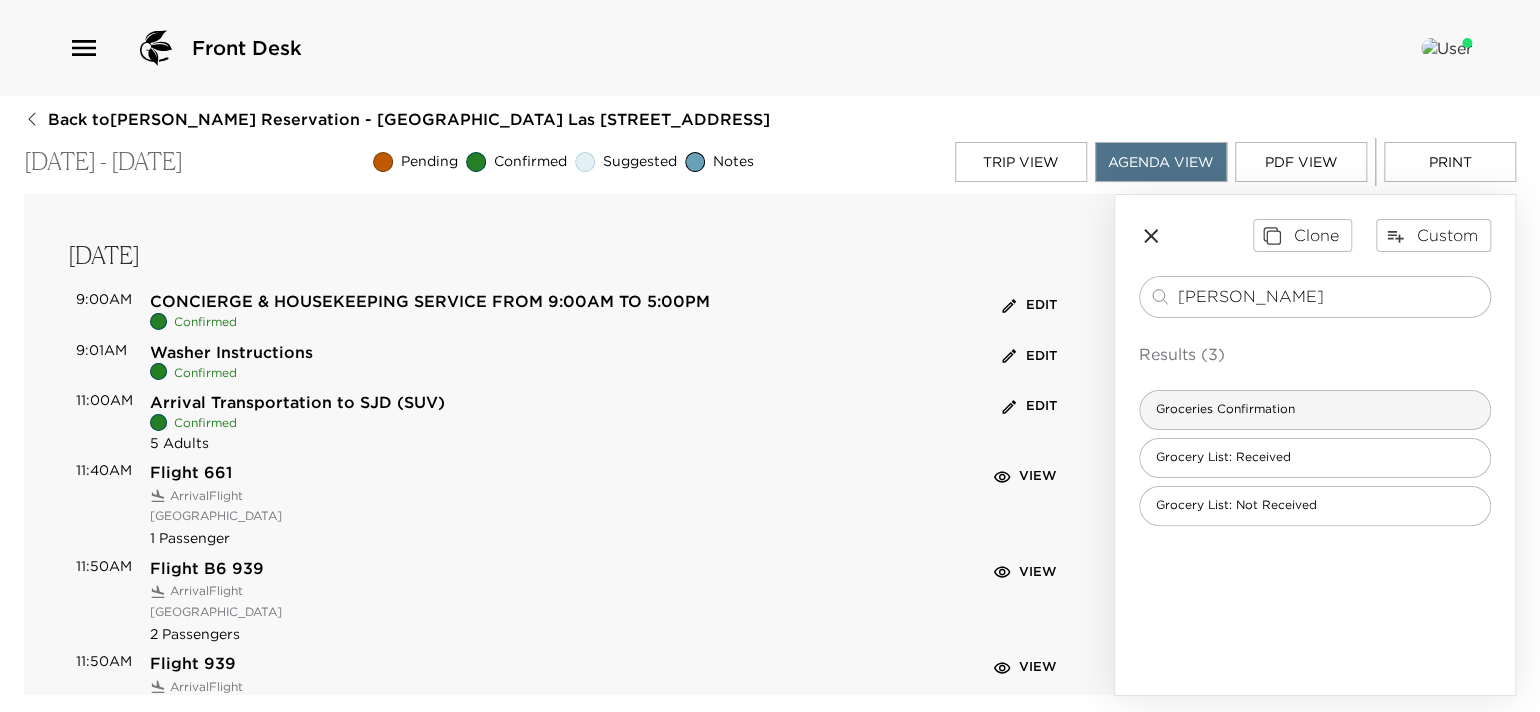 type on "groce" 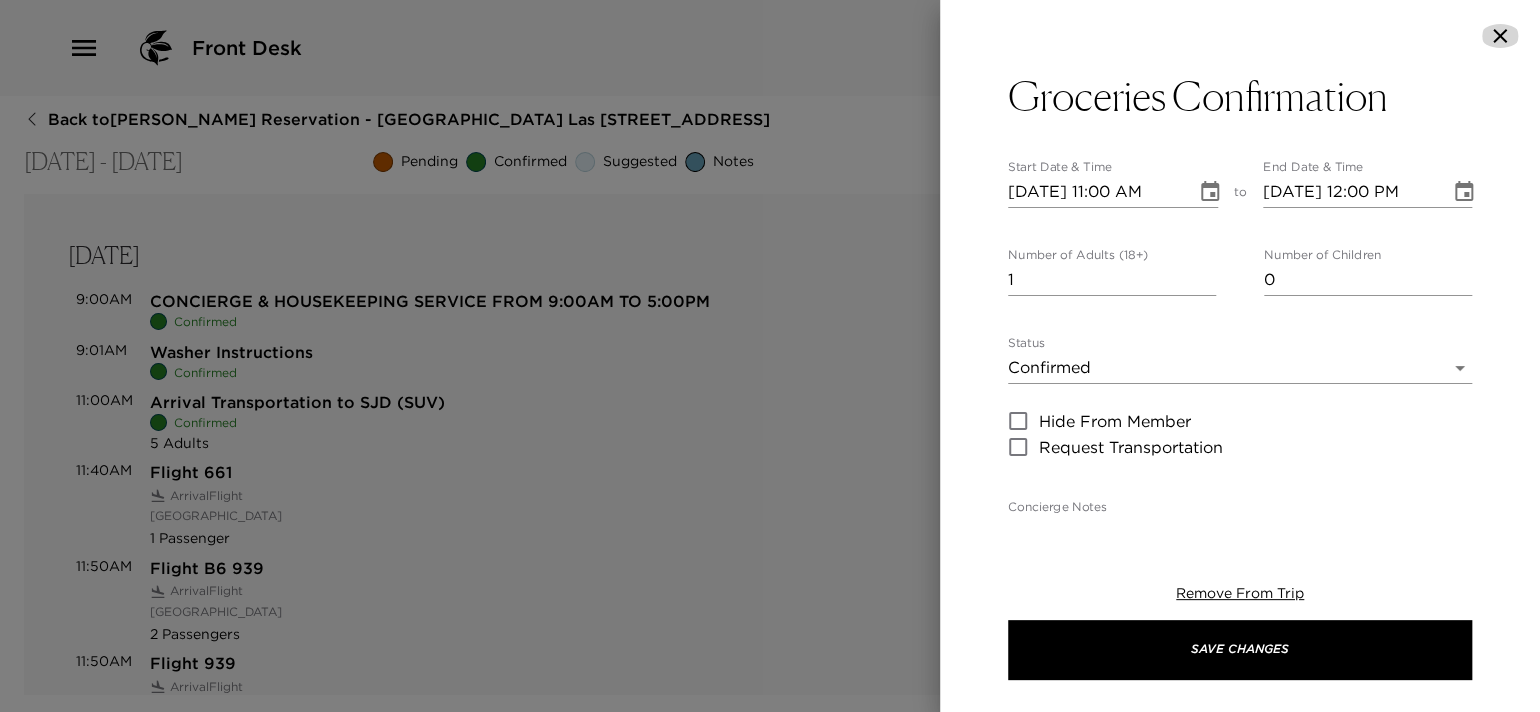 click 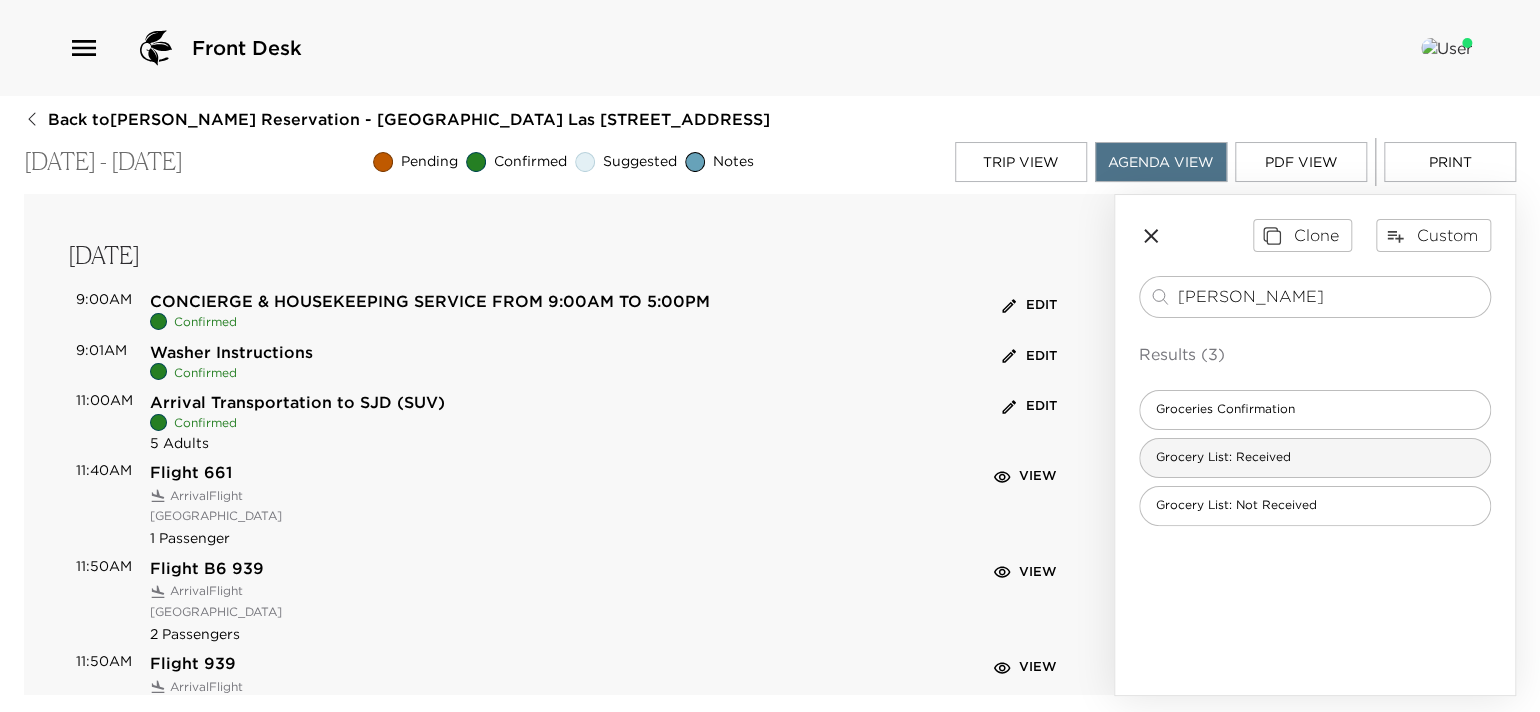 click on "Grocery List: Received" at bounding box center [1223, 457] 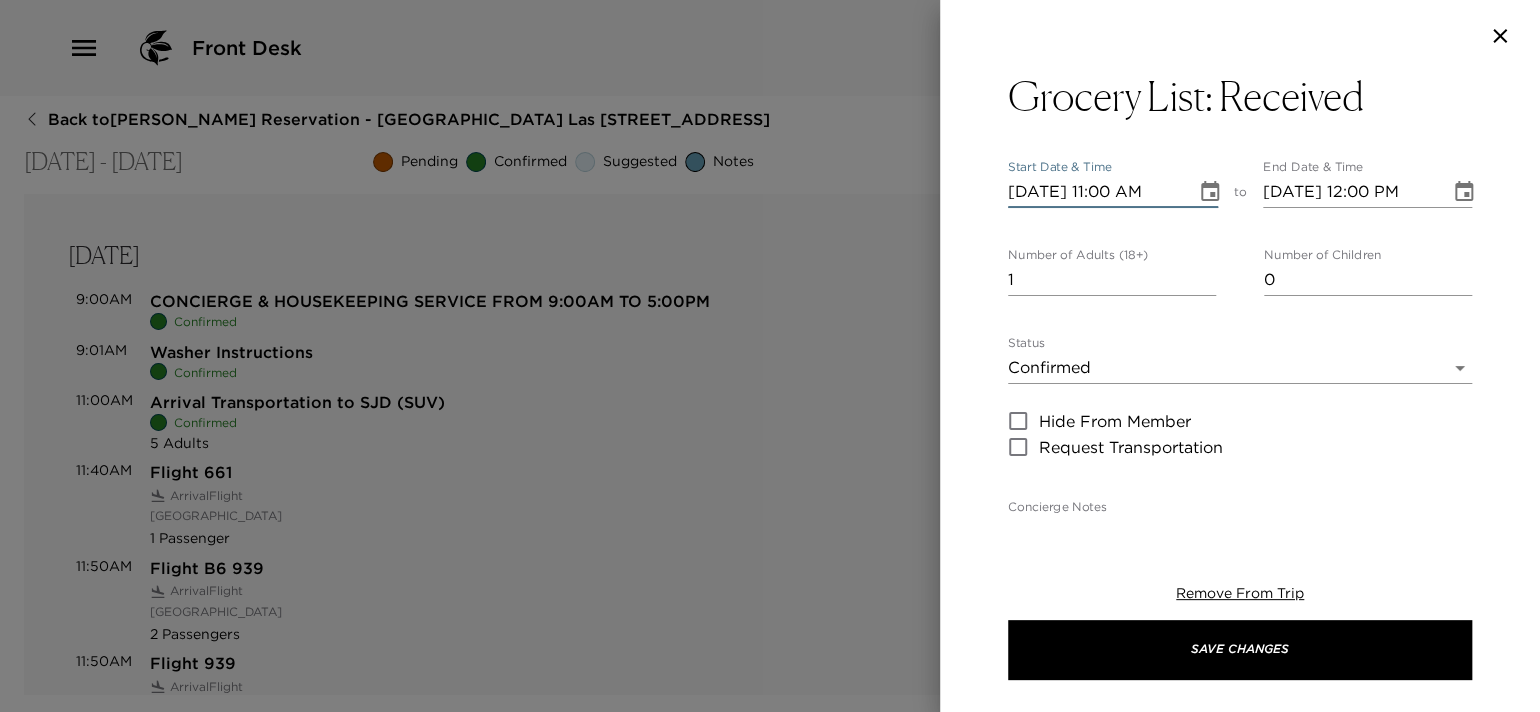 click on "07/14/2025 11:00 AM" at bounding box center (1095, 192) 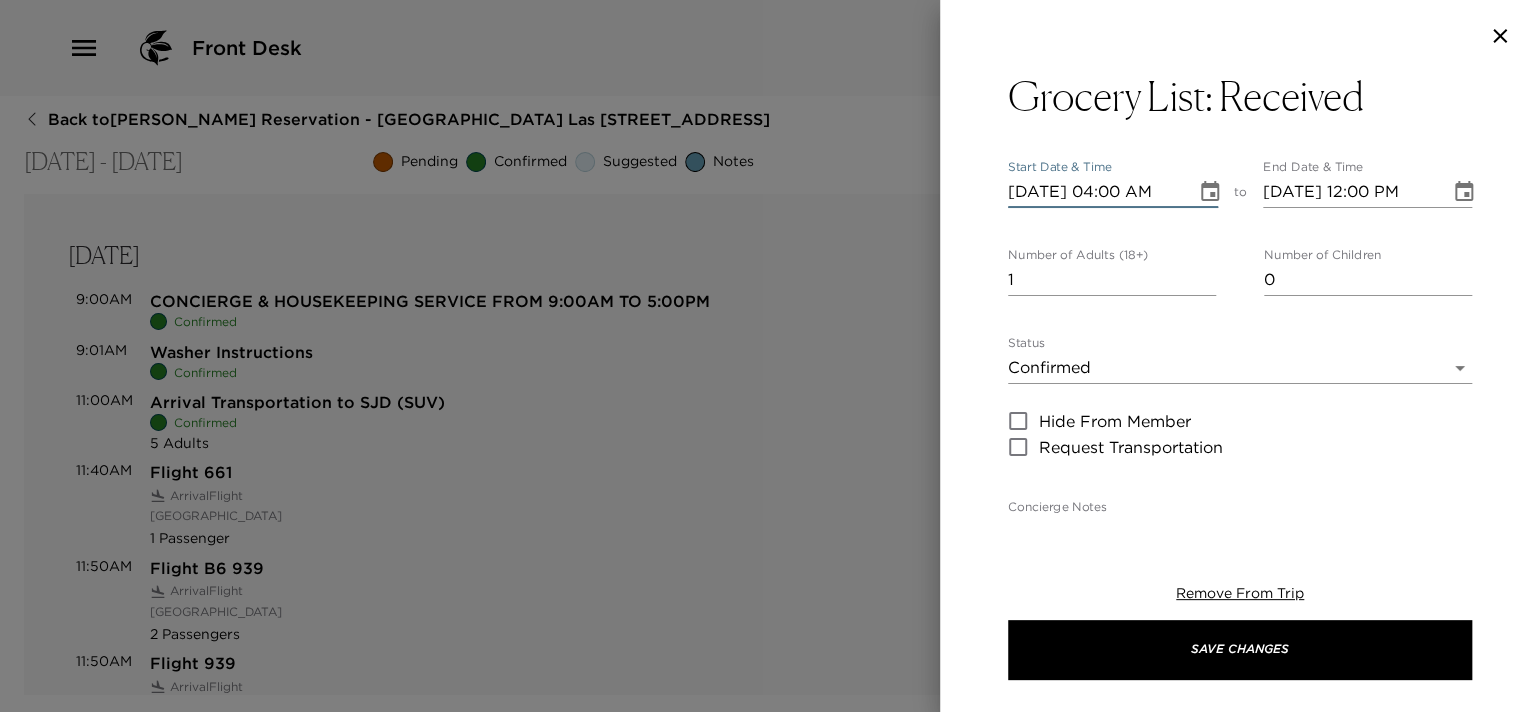 type on "07/14/2025 04:00 PM" 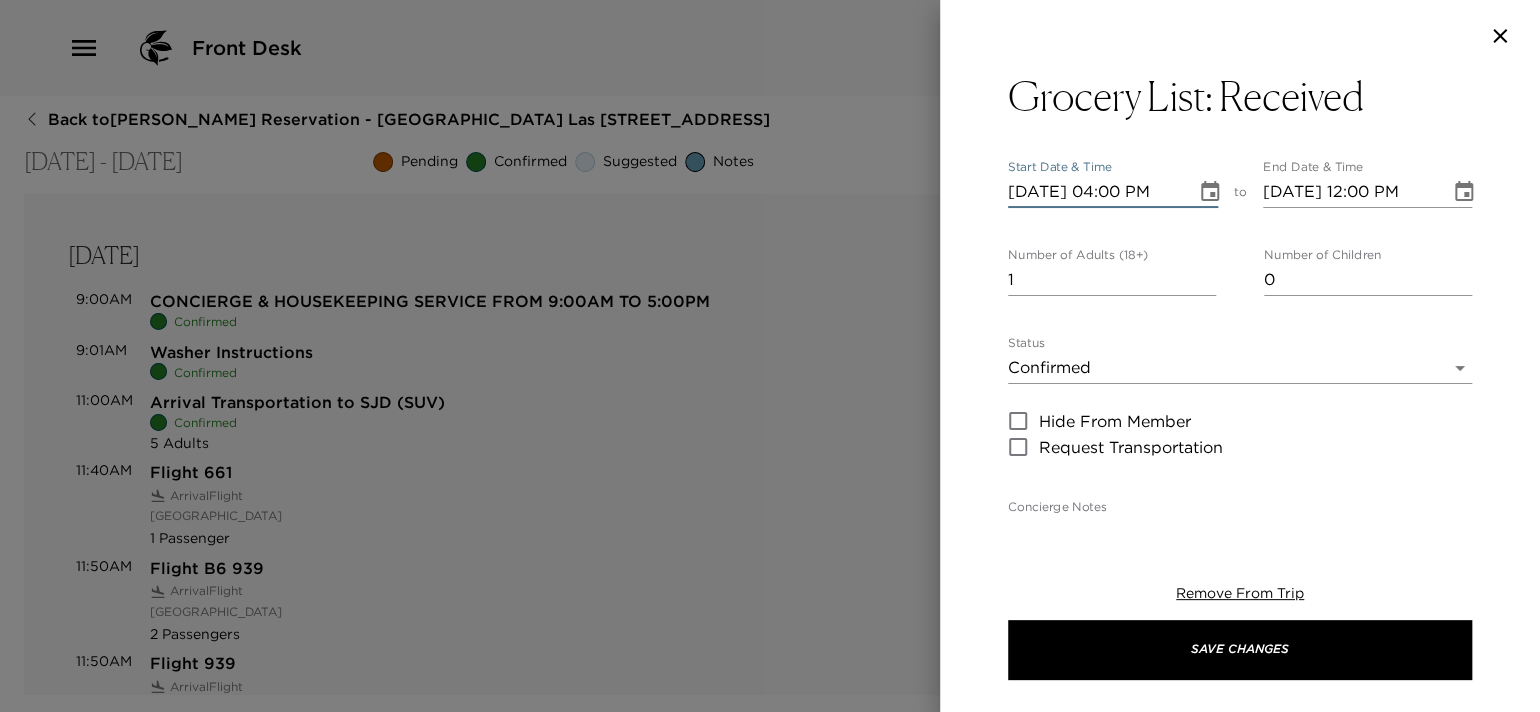 type on "07/14/2025 05:00 PM" 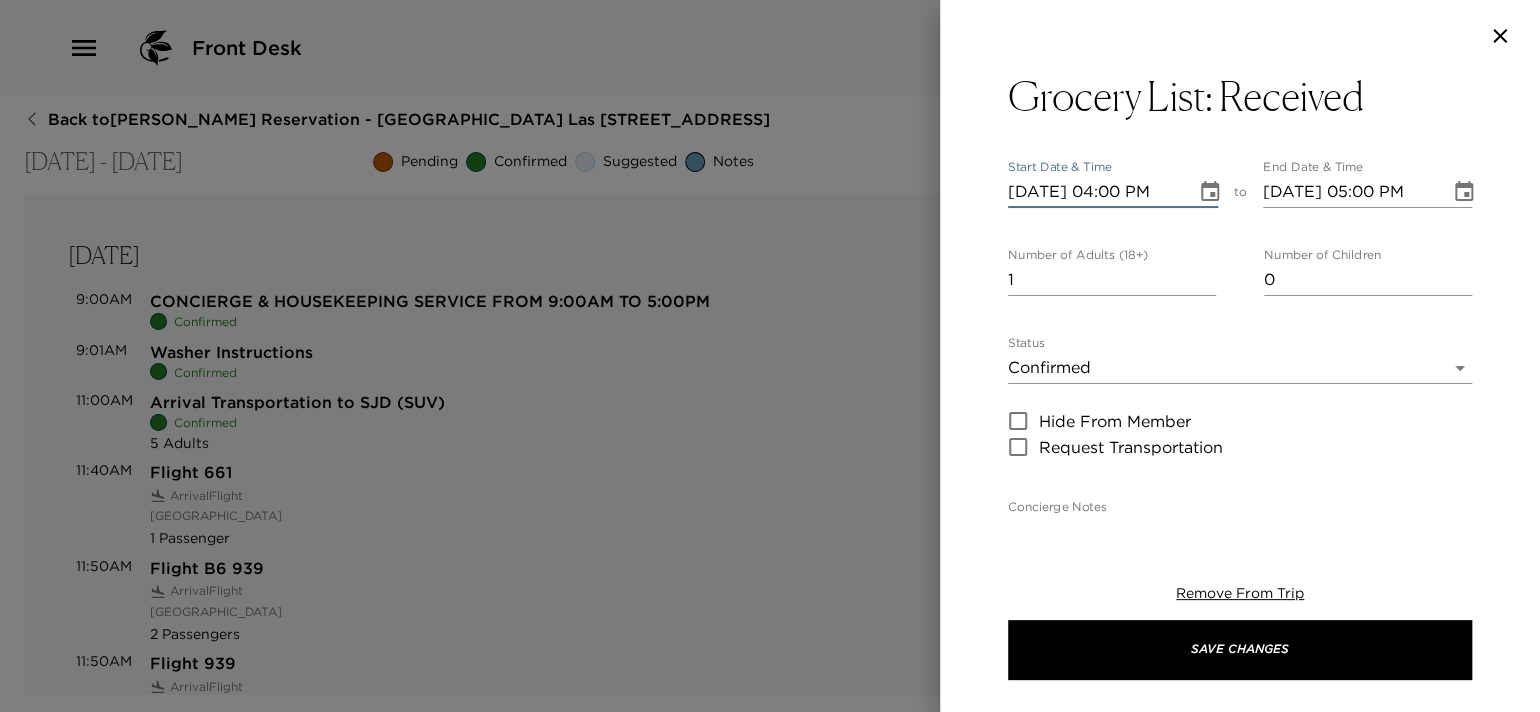 type on "07/14/2025 04:00 PM" 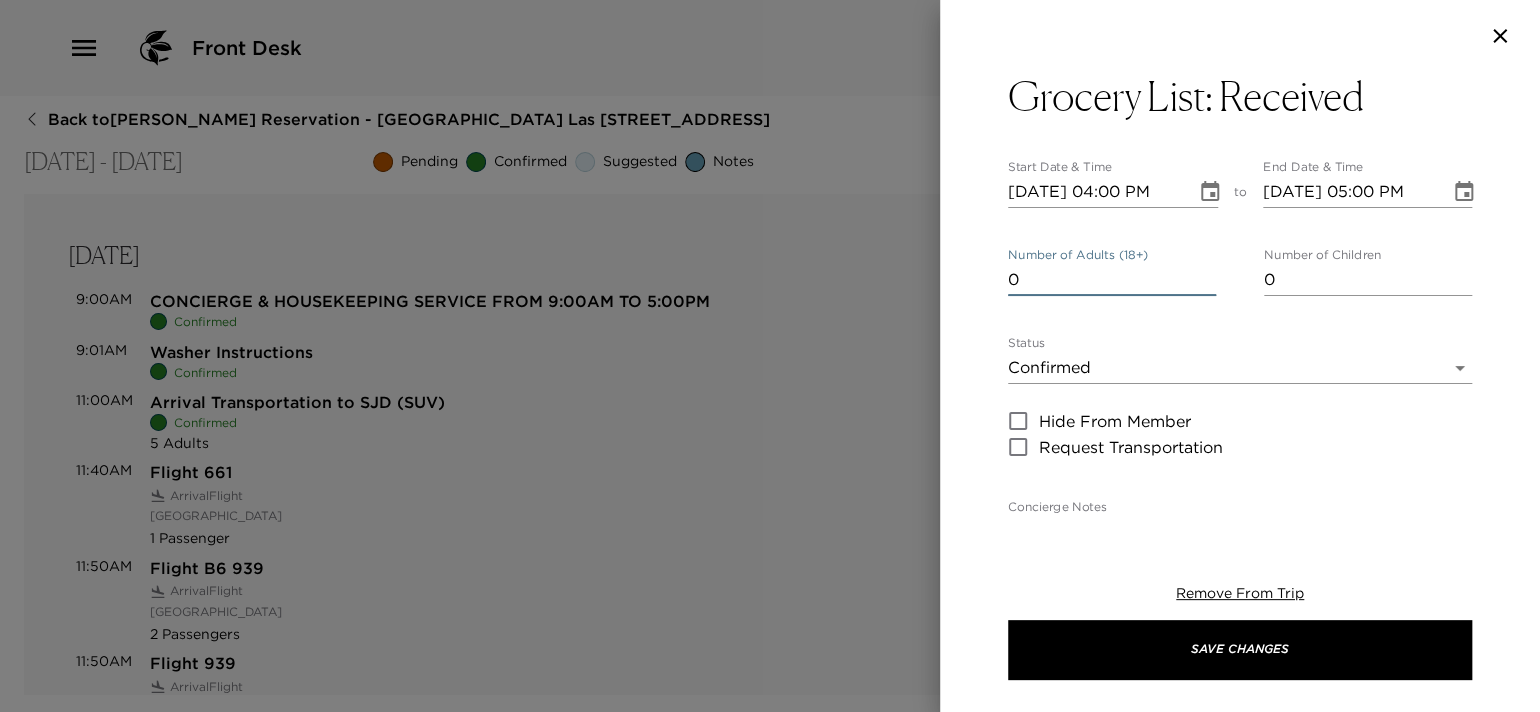 type on "0" 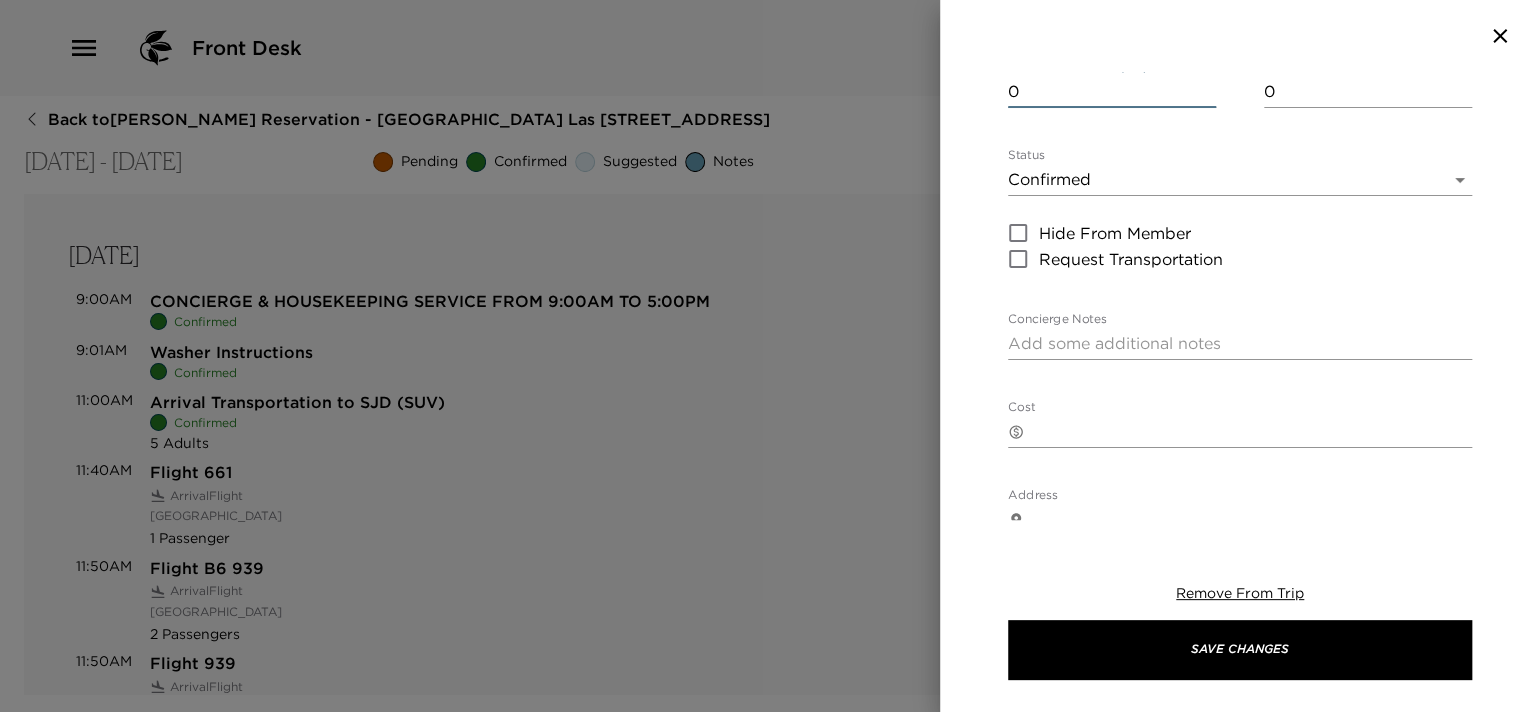 scroll, scrollTop: 300, scrollLeft: 0, axis: vertical 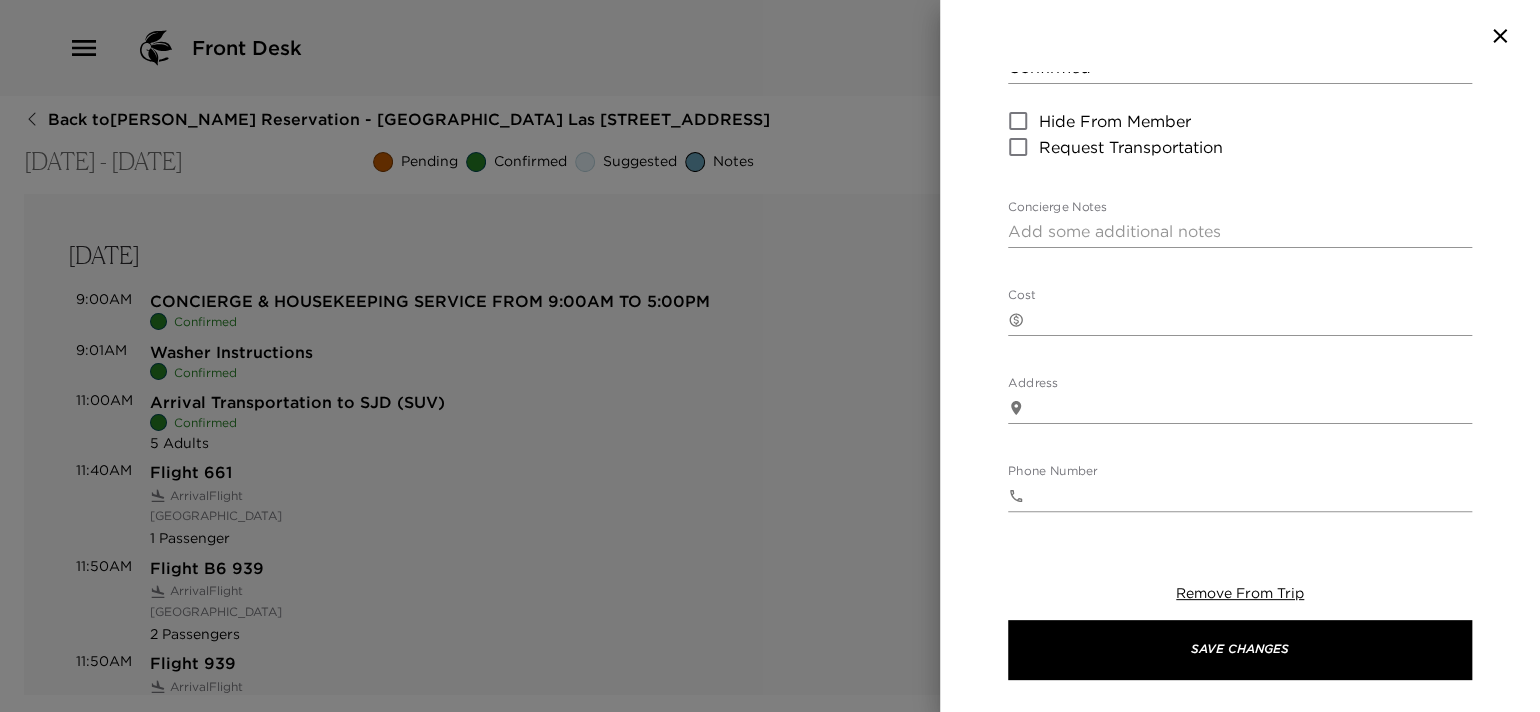 click on "Concierge Notes" at bounding box center (1240, 231) 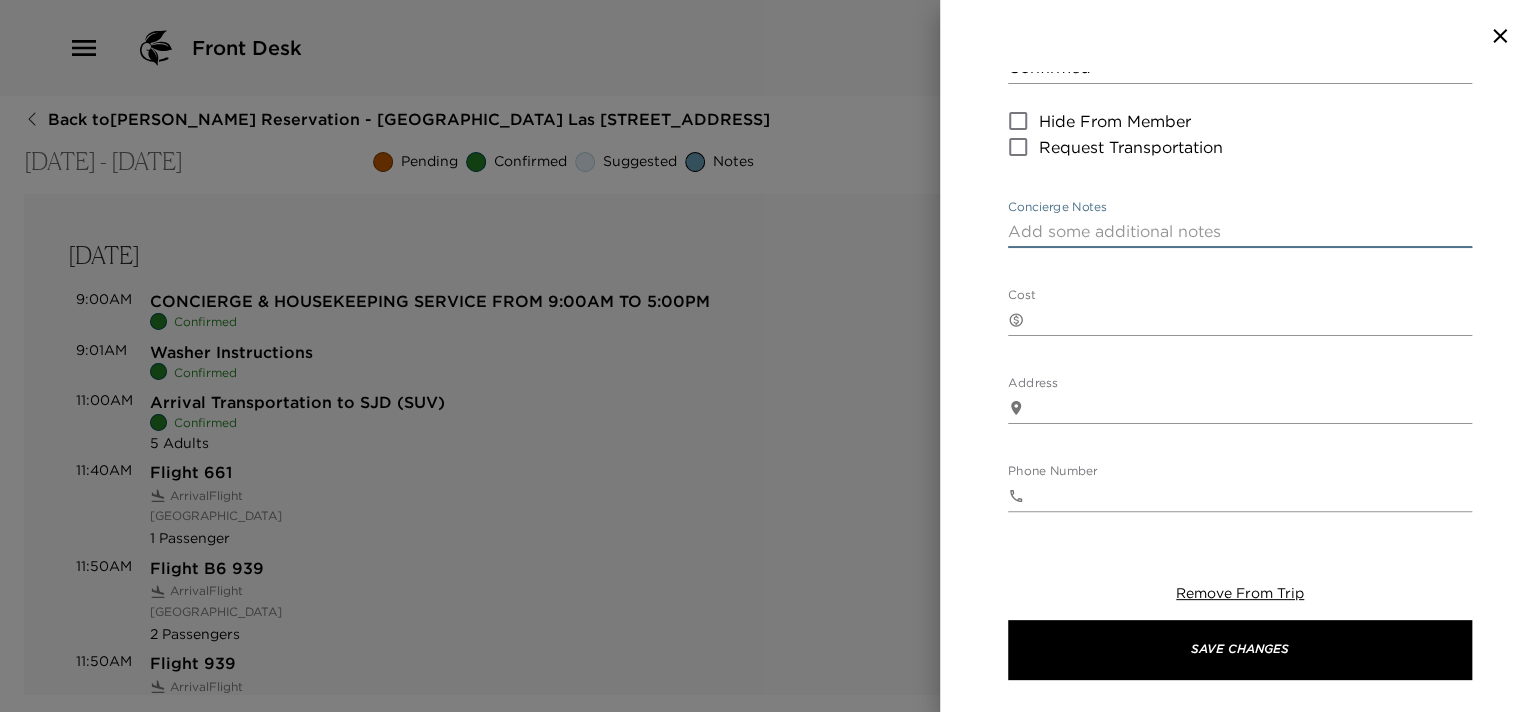 paste on "1 almond/oat (some type of) creamer for coffee.
1 Iced coffee" 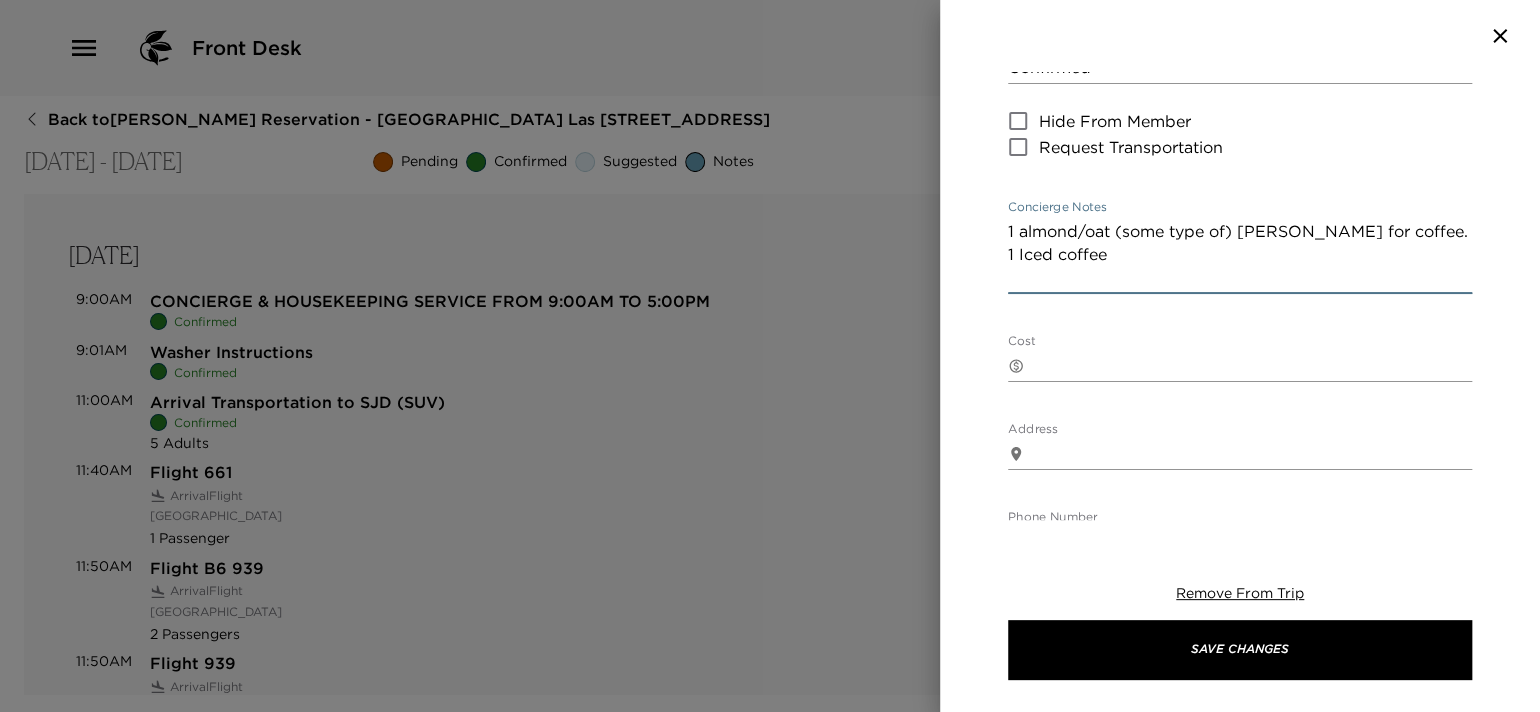 paste on "12 pack de cerveza sin alcohol" 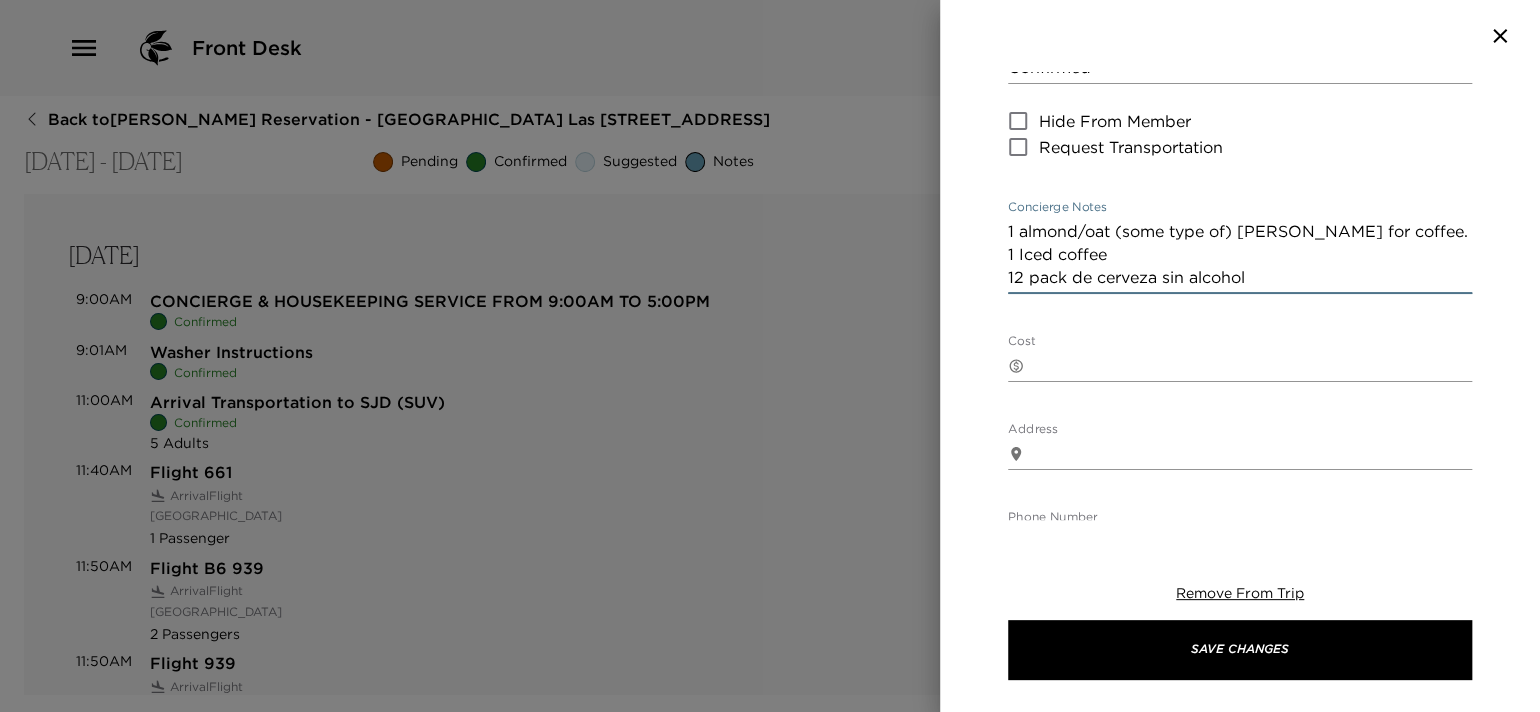 drag, startPoint x: 1093, startPoint y: 274, endPoint x: 1180, endPoint y: 270, distance: 87.0919 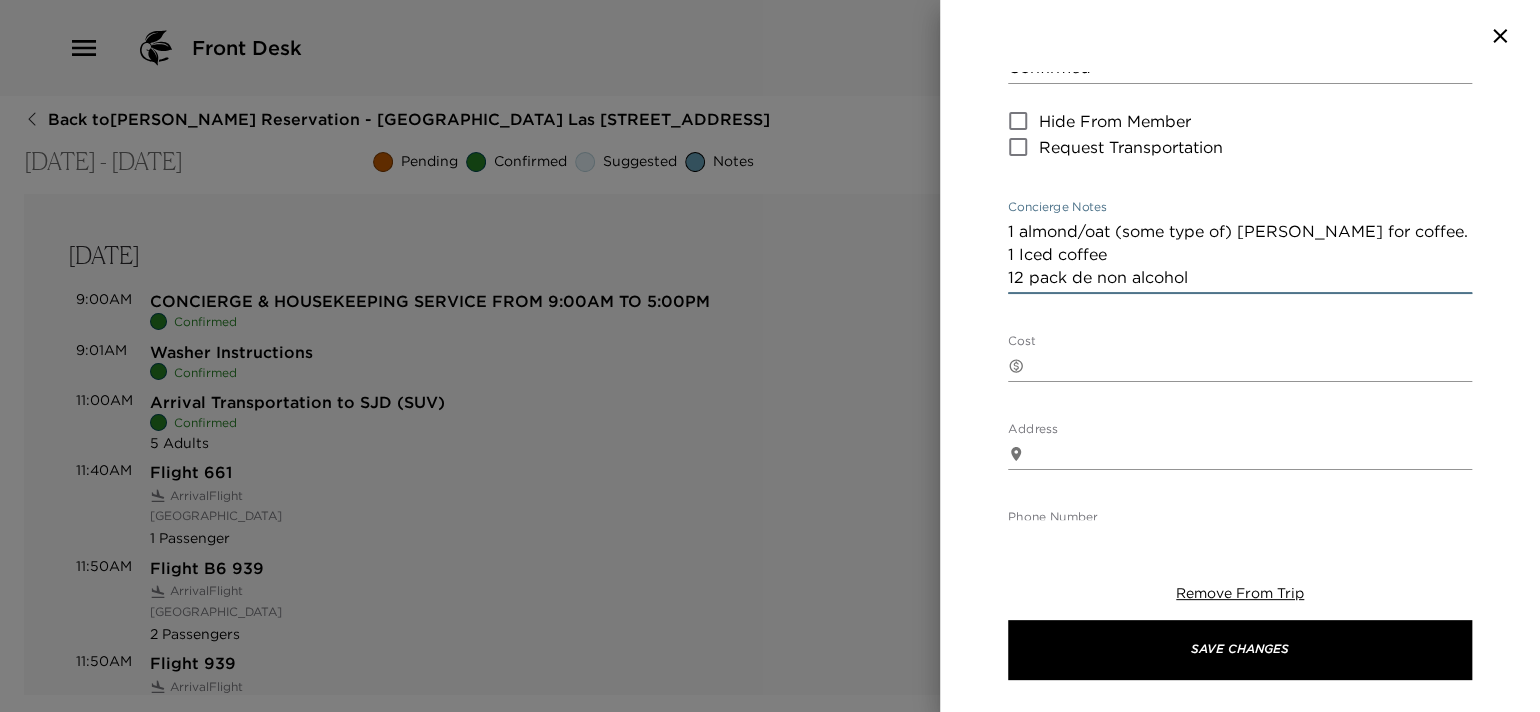 click on "1 almond/oat (some type of) creamer for coffee.
1 Iced coffee
12 pack de non alcohol" at bounding box center [1240, 254] 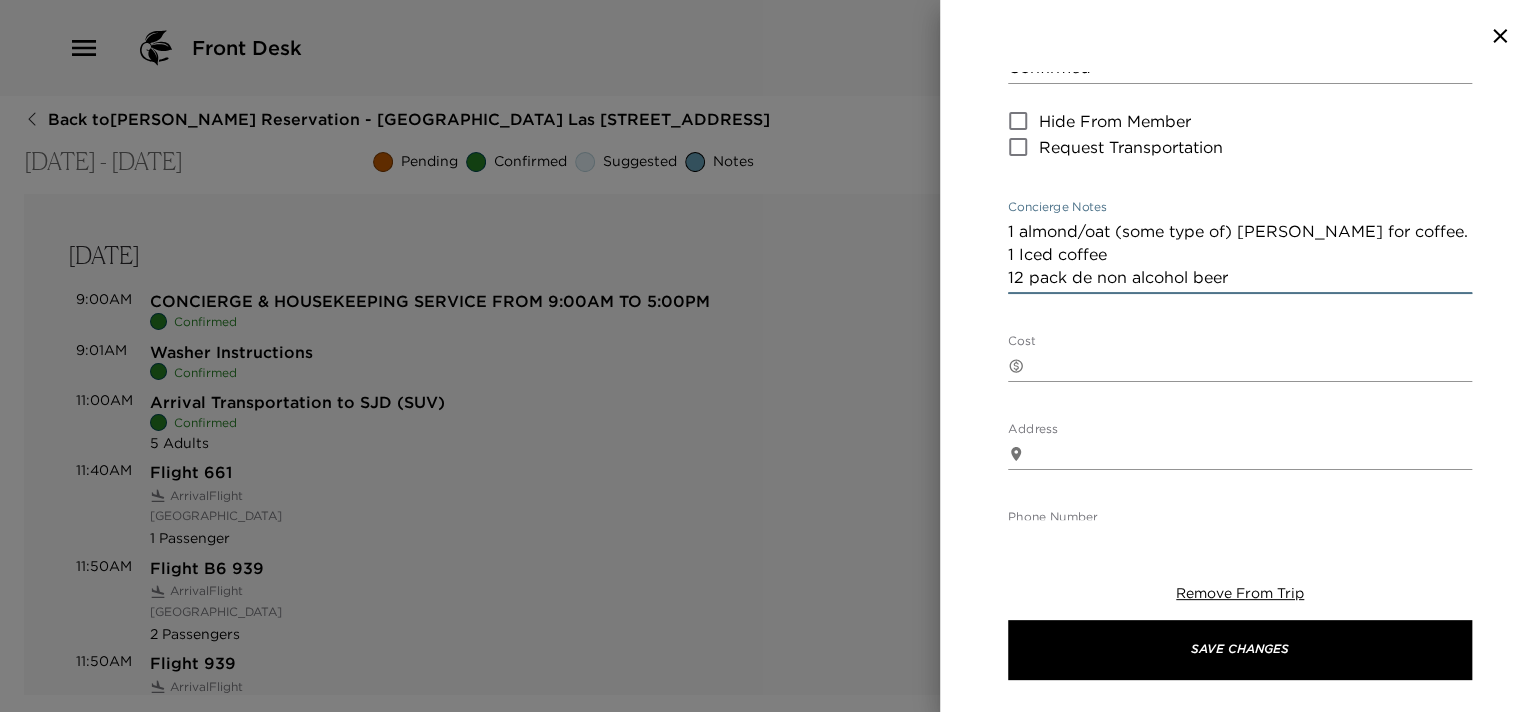 click on "1 almond/oat (some type of) creamer for coffee.
1 Iced coffee
12 pack de non alcohol beer" at bounding box center (1240, 254) 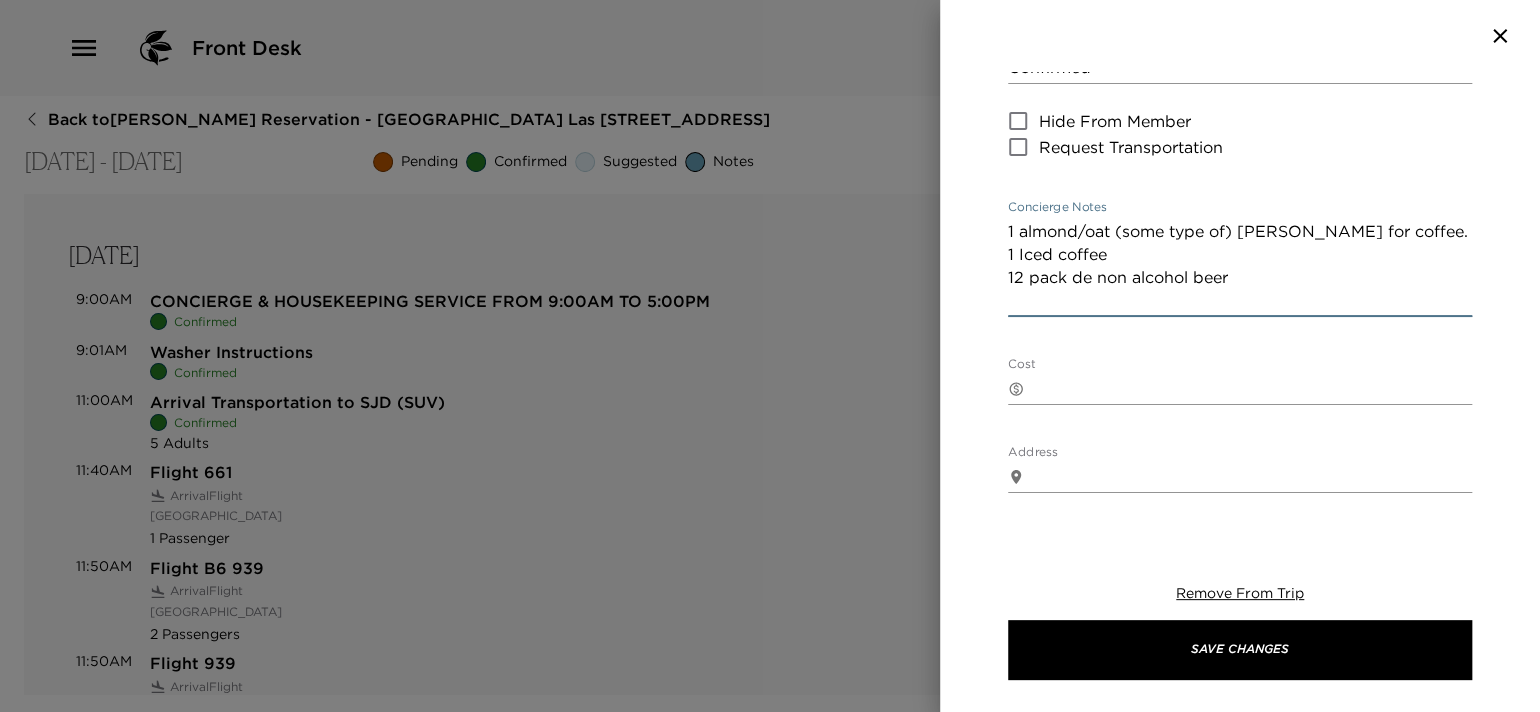 paste on "Limes
Lots of club soda (24pack)
Grapefruit juice" 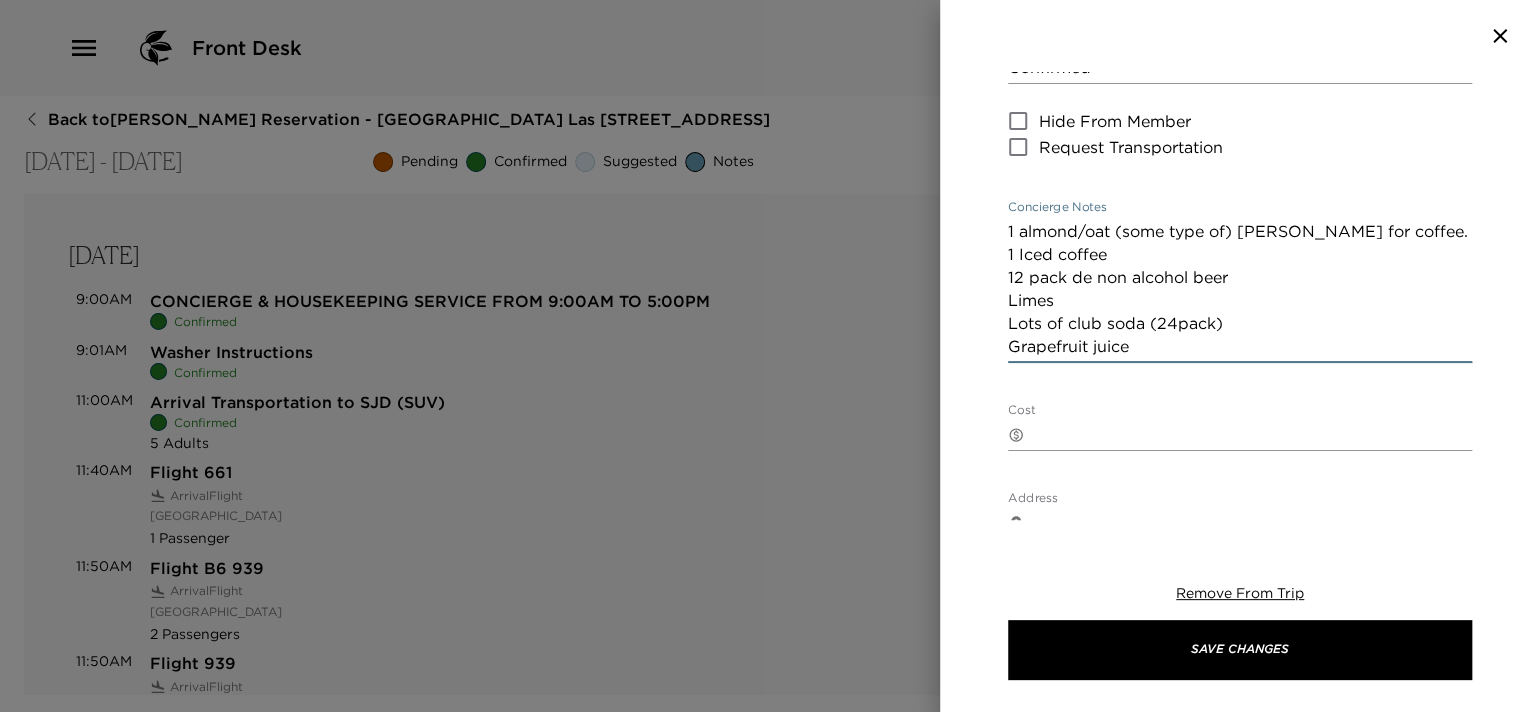 drag, startPoint x: 1251, startPoint y: 315, endPoint x: 1150, endPoint y: 317, distance: 101.0198 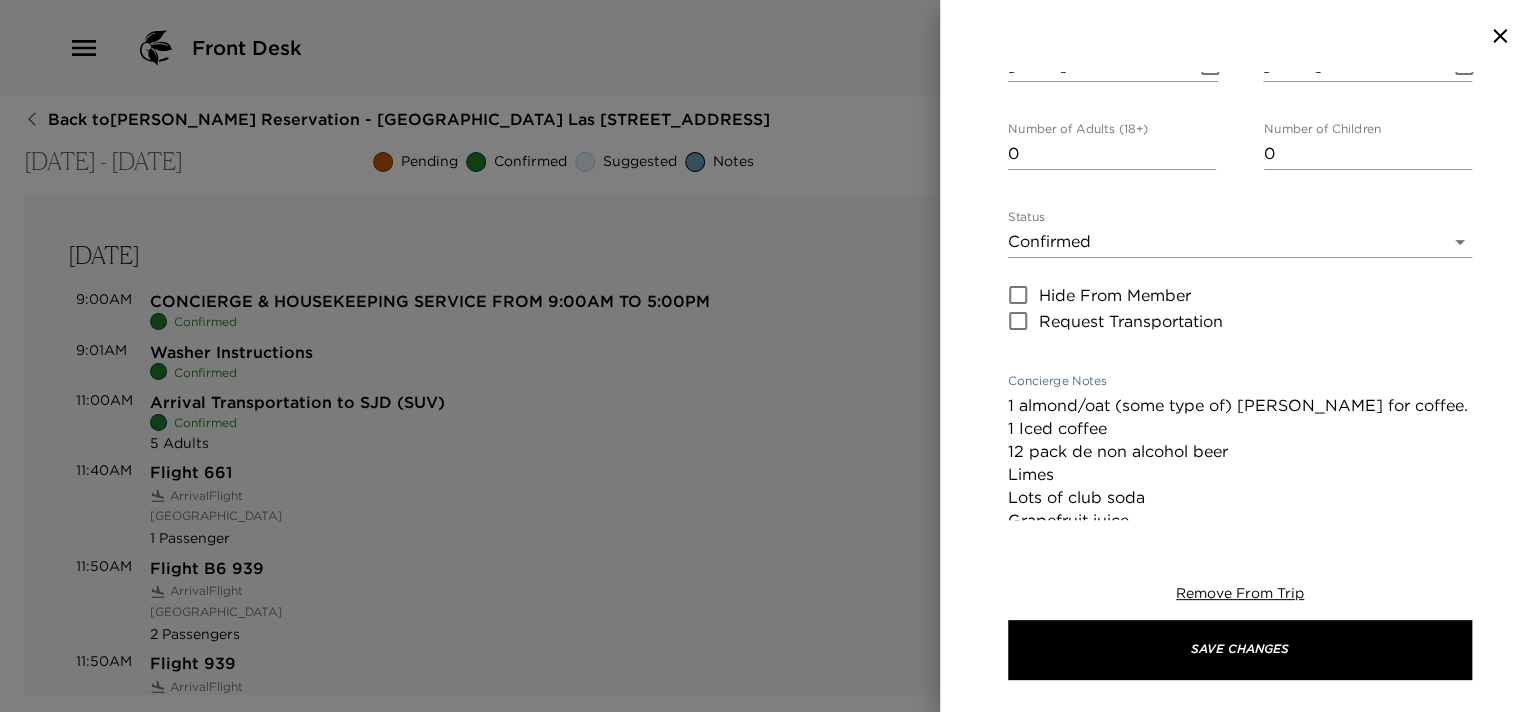 scroll, scrollTop: 100, scrollLeft: 0, axis: vertical 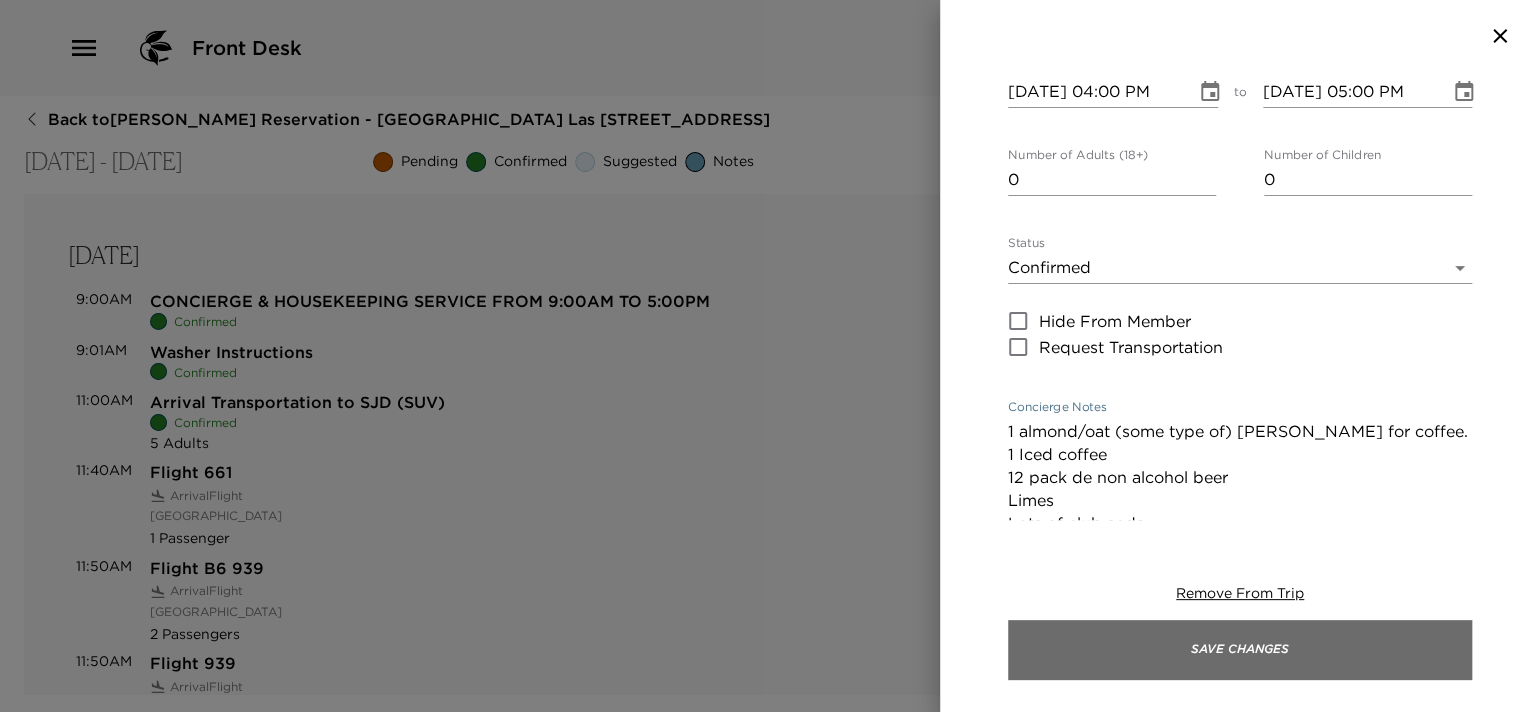 type on "1 almond/oat (some type of) creamer for coffee.
1 Iced coffee
12 pack de non alcohol beer
Limes
Lots of club soda
Grapefruit juice" 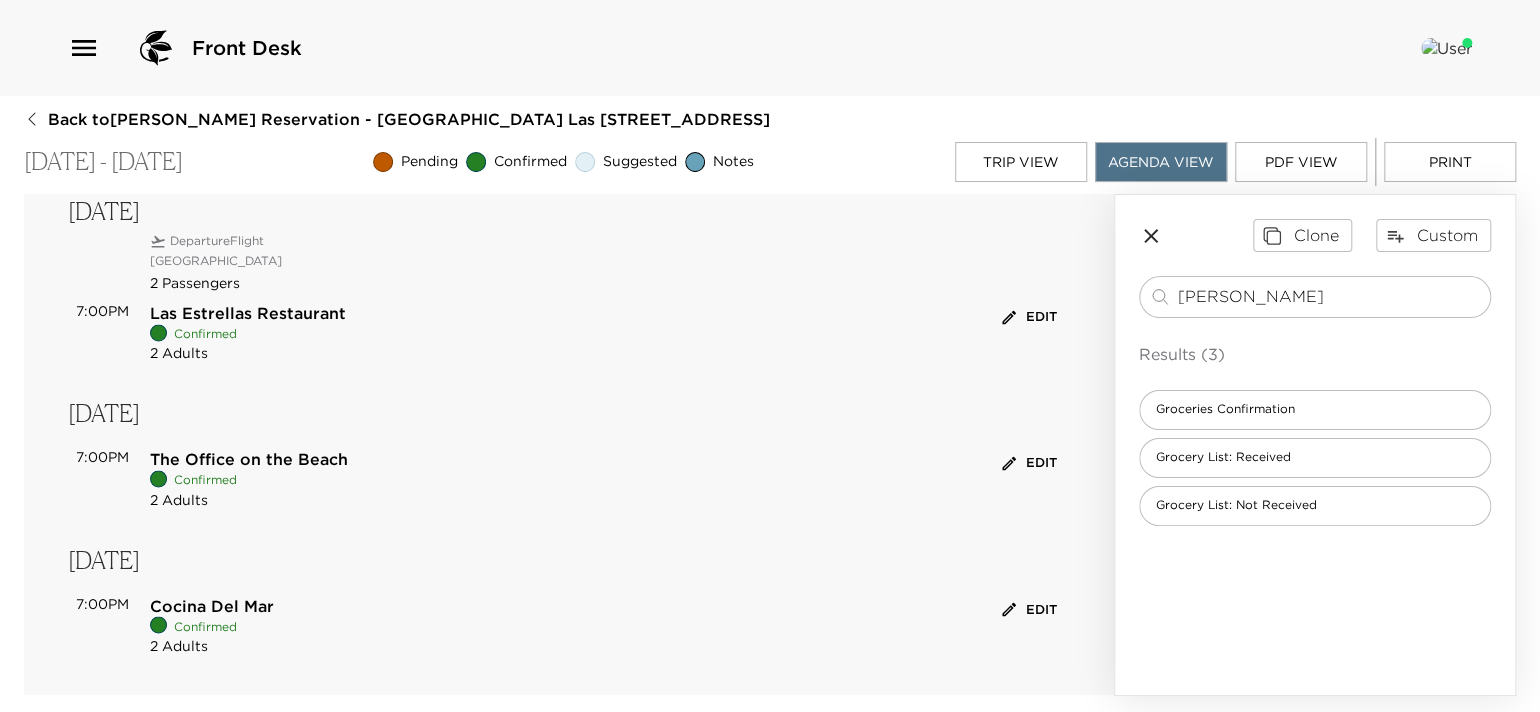 scroll, scrollTop: 1690, scrollLeft: 0, axis: vertical 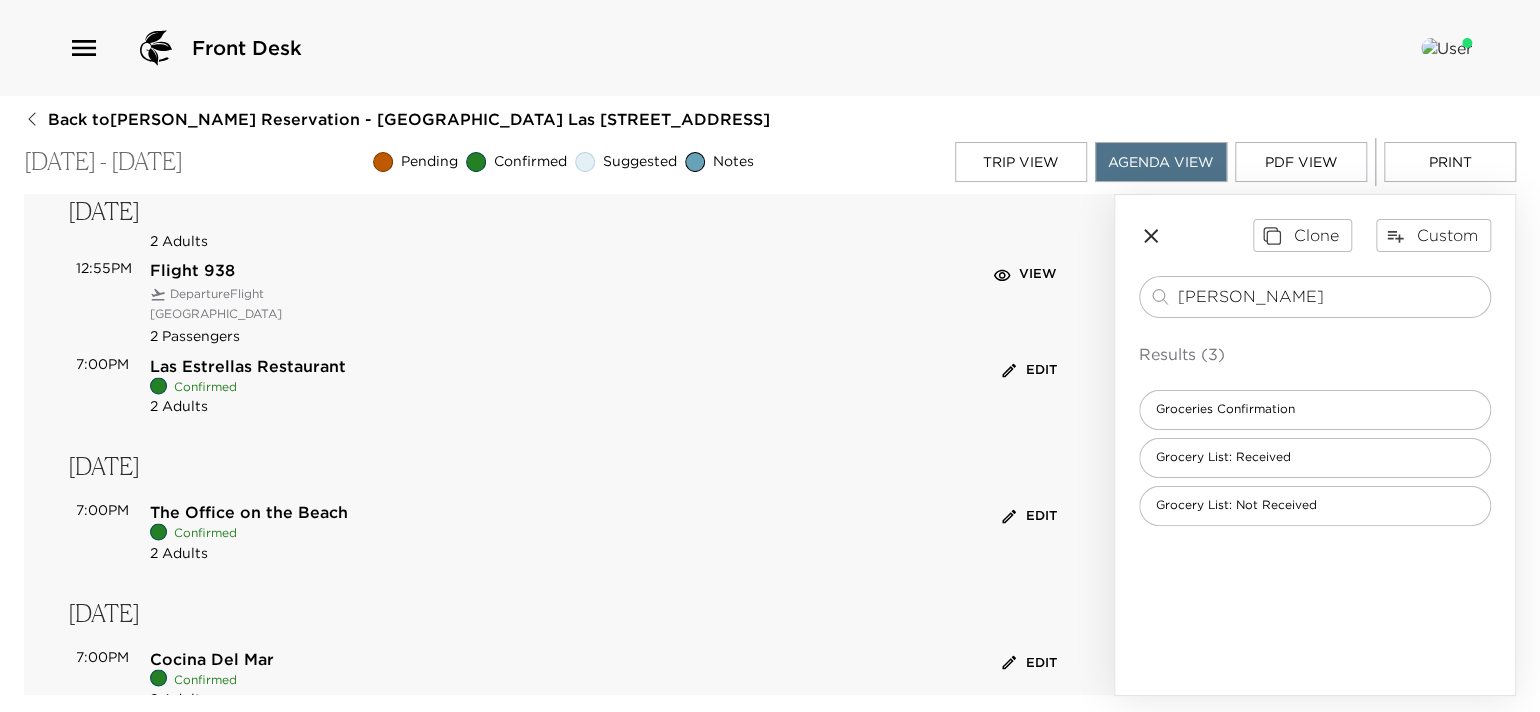 click 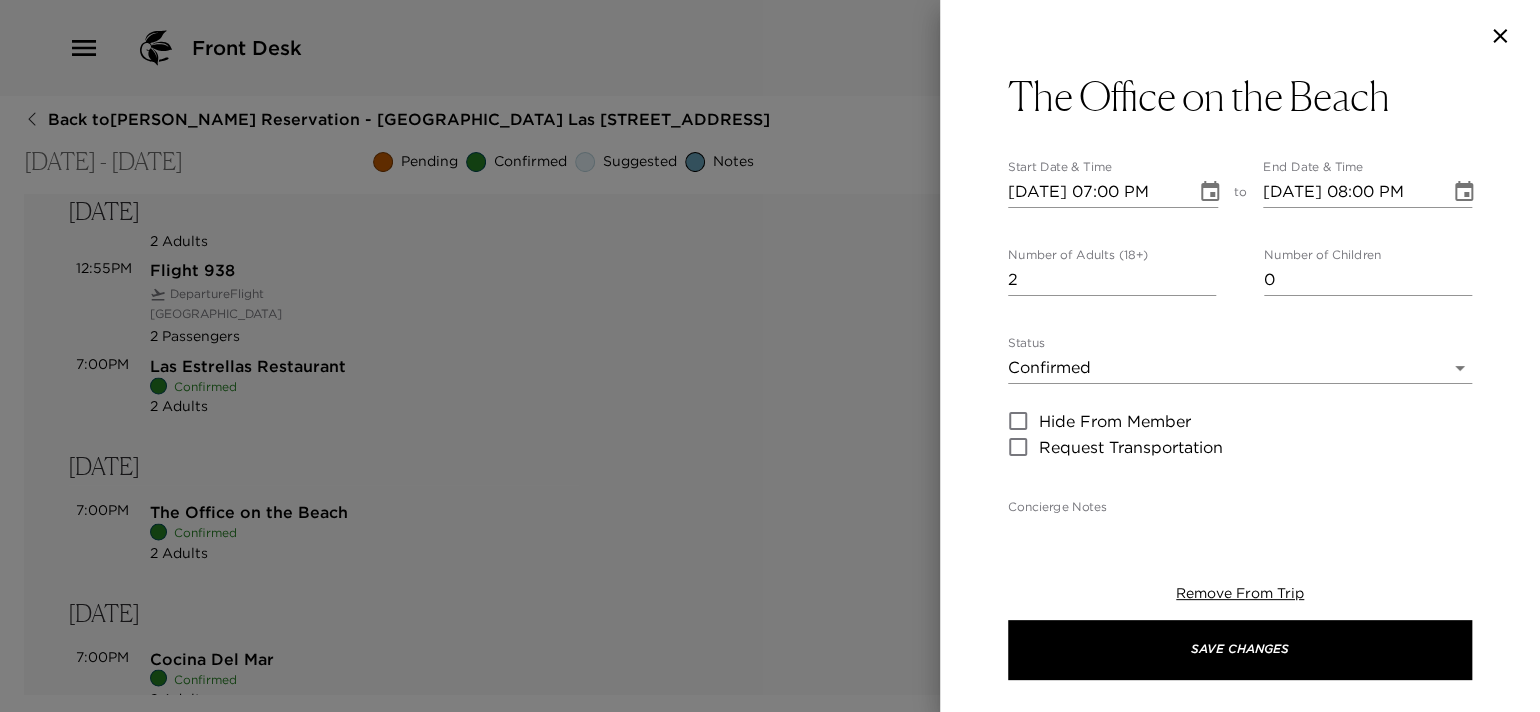 scroll, scrollTop: 200, scrollLeft: 0, axis: vertical 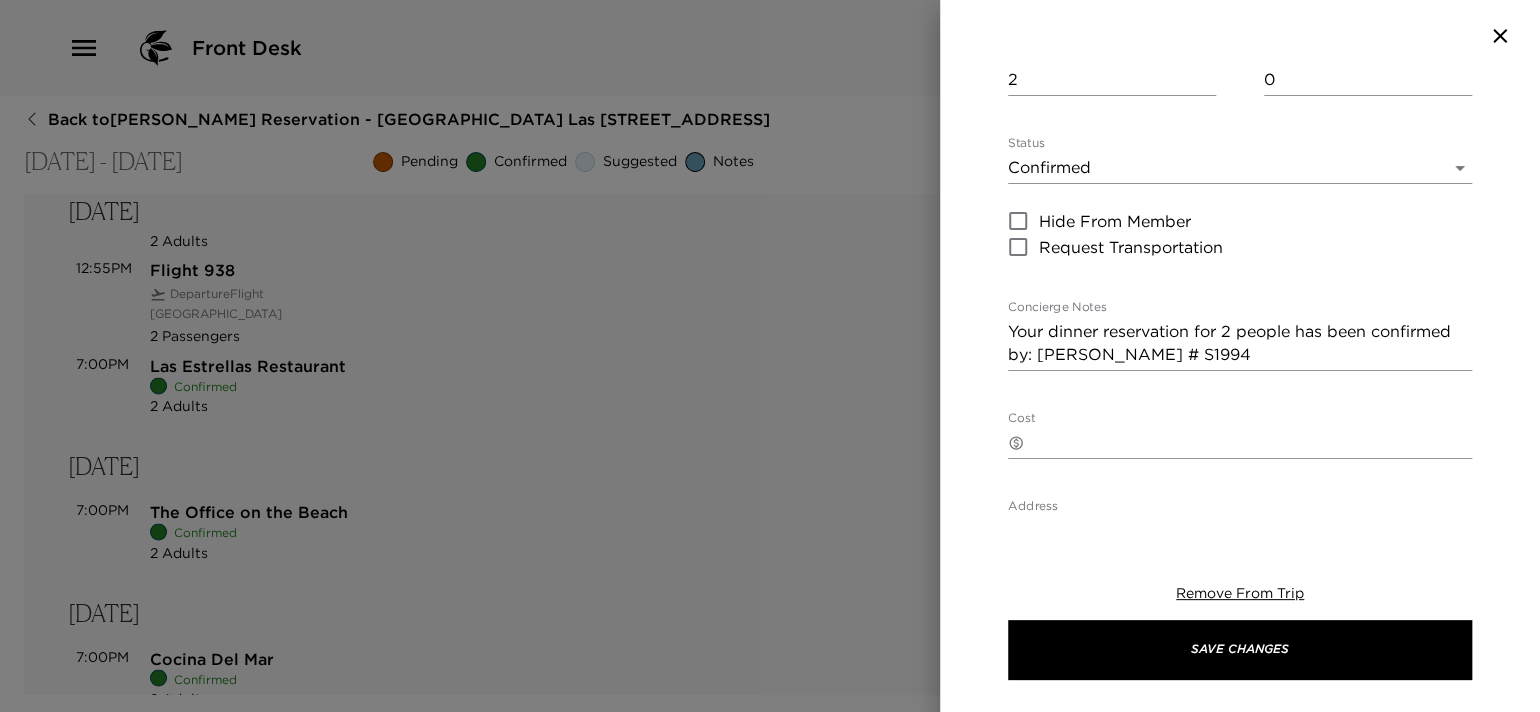 click at bounding box center [770, 356] 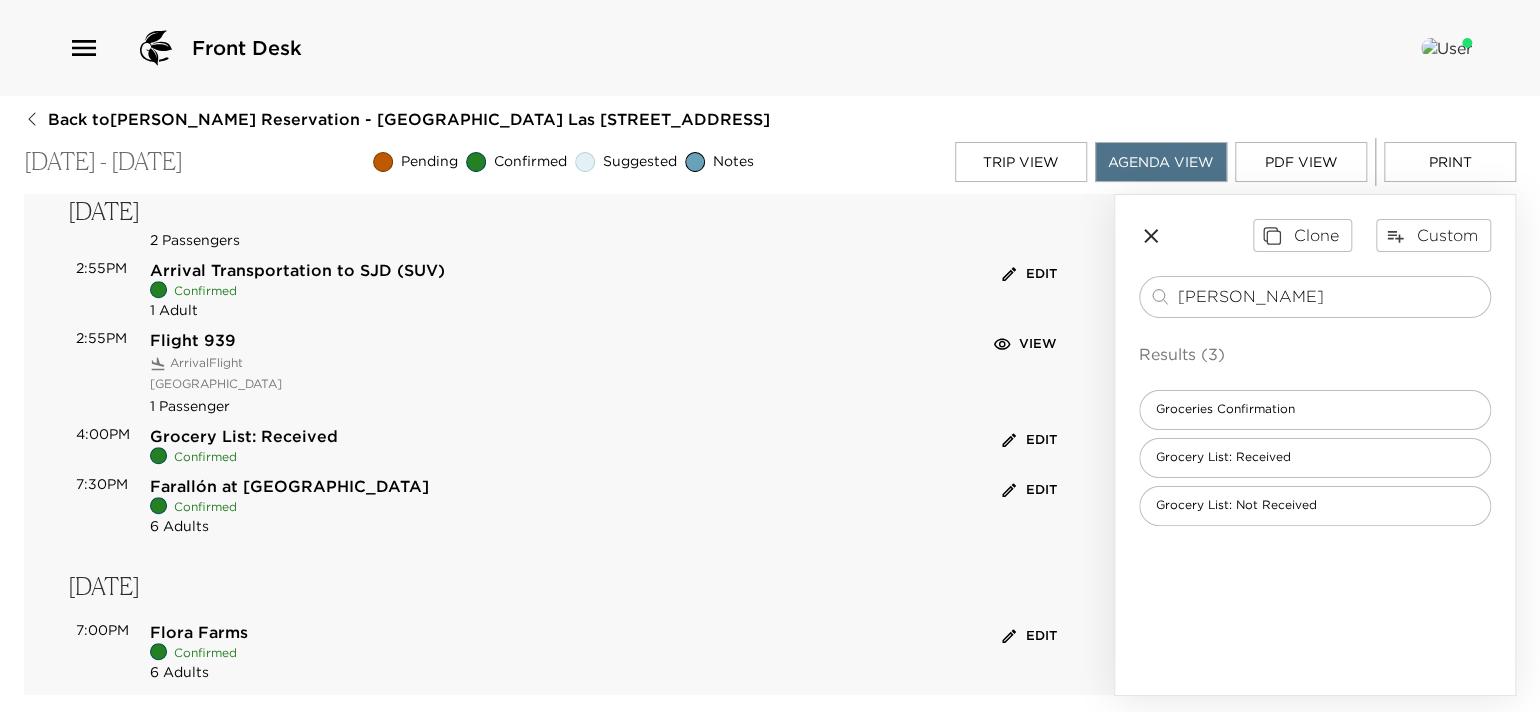 scroll, scrollTop: 589, scrollLeft: 0, axis: vertical 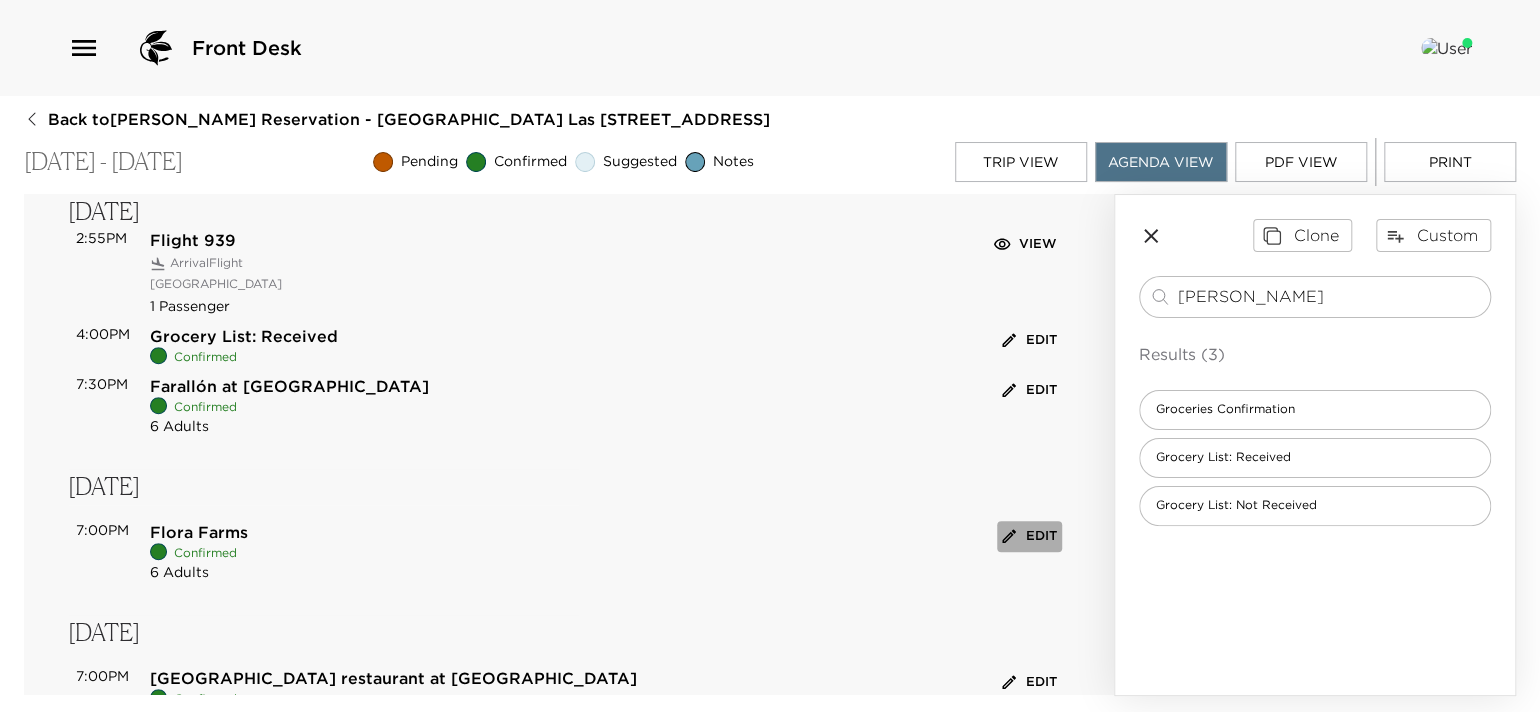 click on "Edit" at bounding box center [1029, 536] 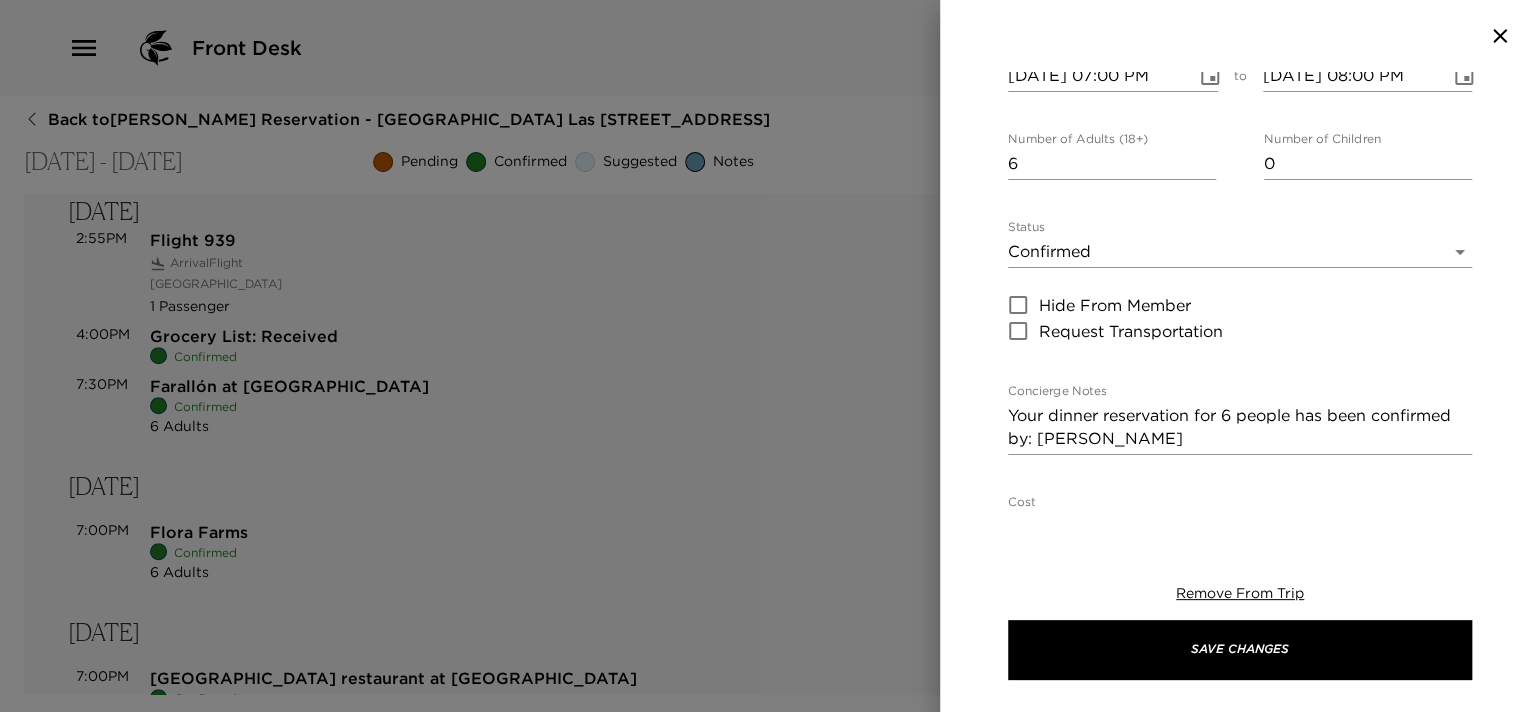scroll, scrollTop: 399, scrollLeft: 0, axis: vertical 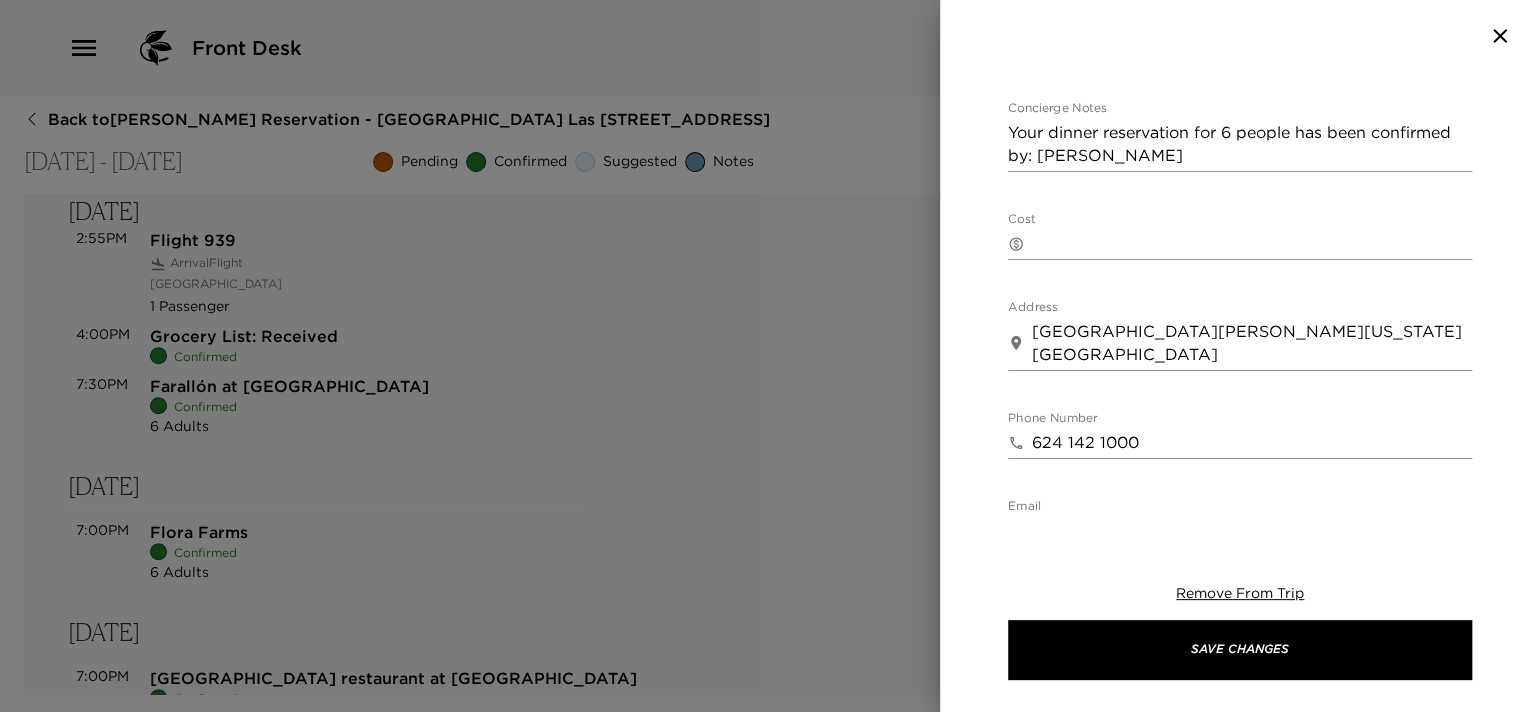 click at bounding box center (770, 356) 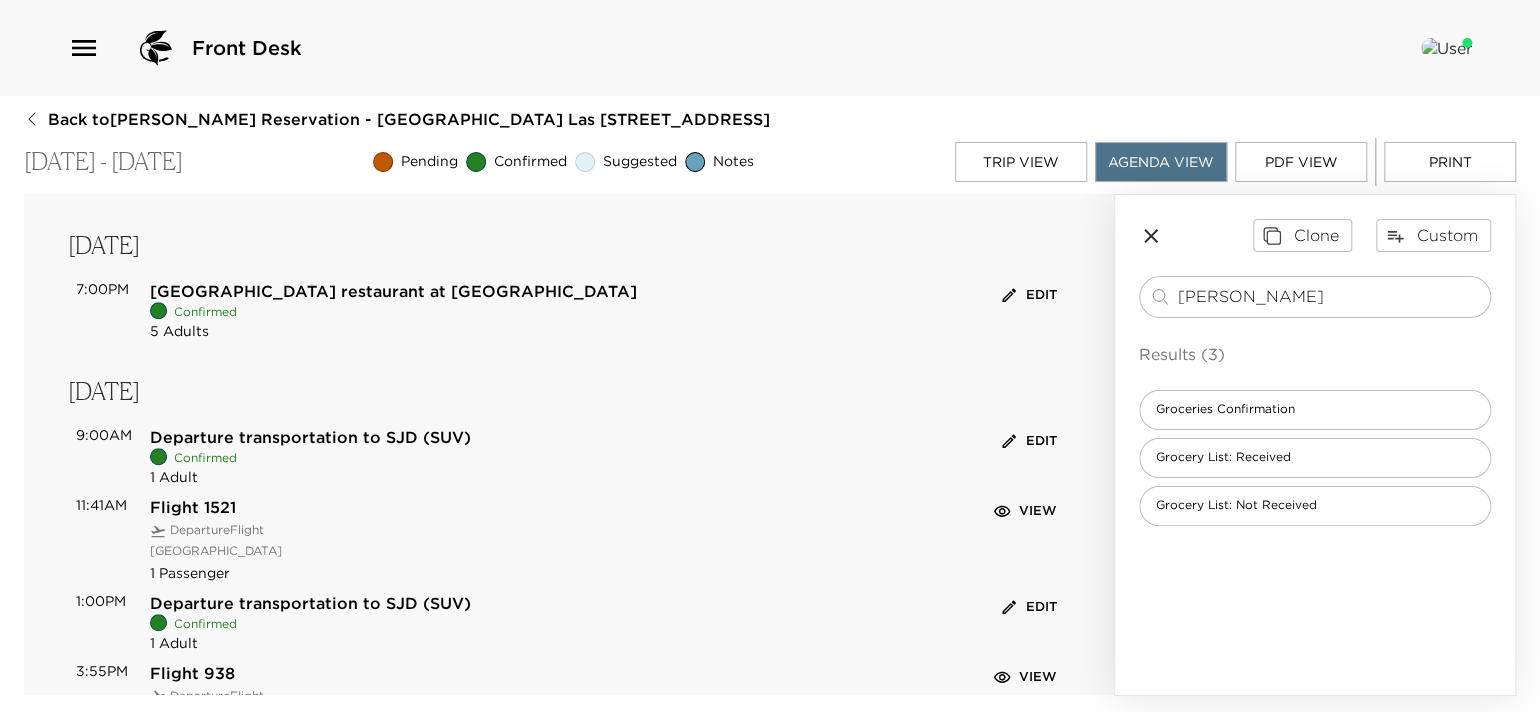 scroll, scrollTop: 989, scrollLeft: 0, axis: vertical 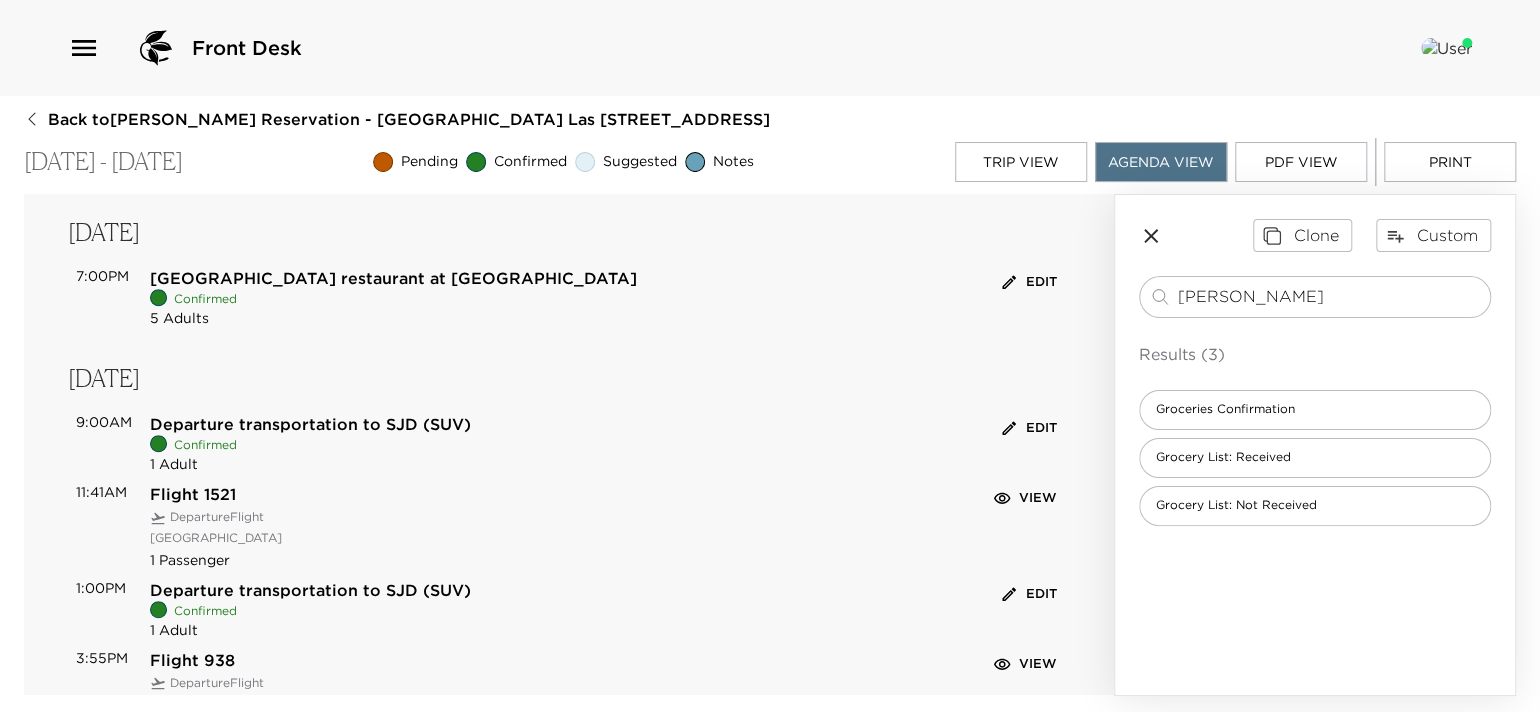 click on "Edit" at bounding box center [1029, 282] 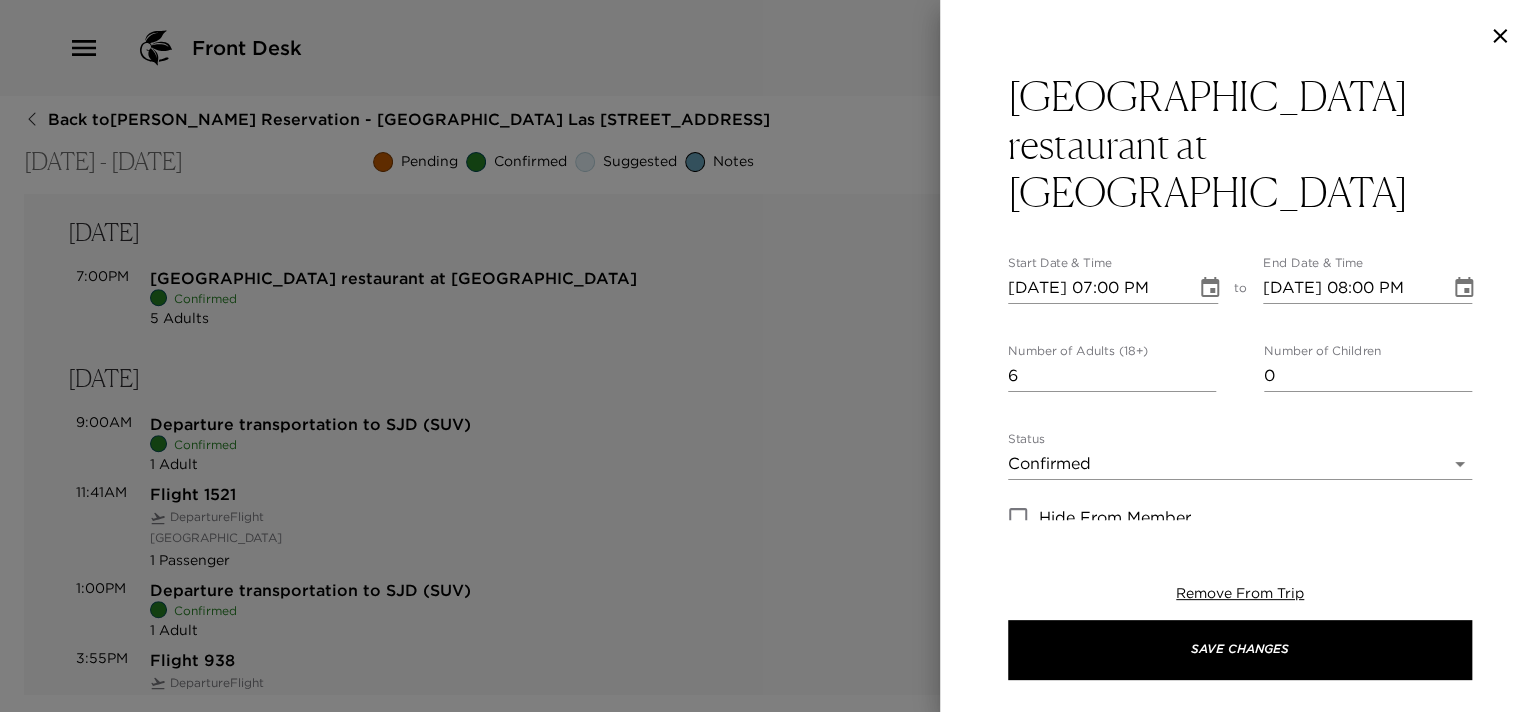 type on "6" 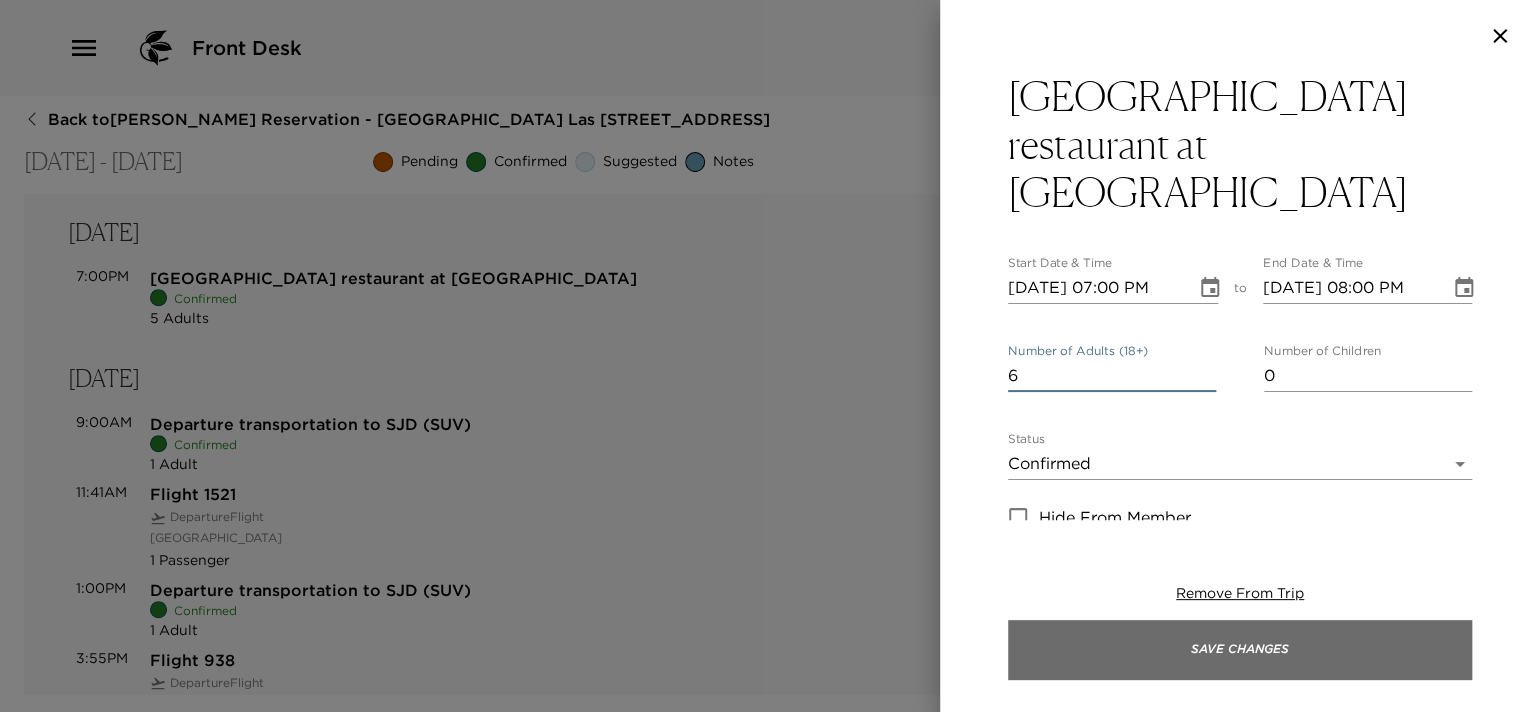 click on "Save Changes" at bounding box center (1240, 650) 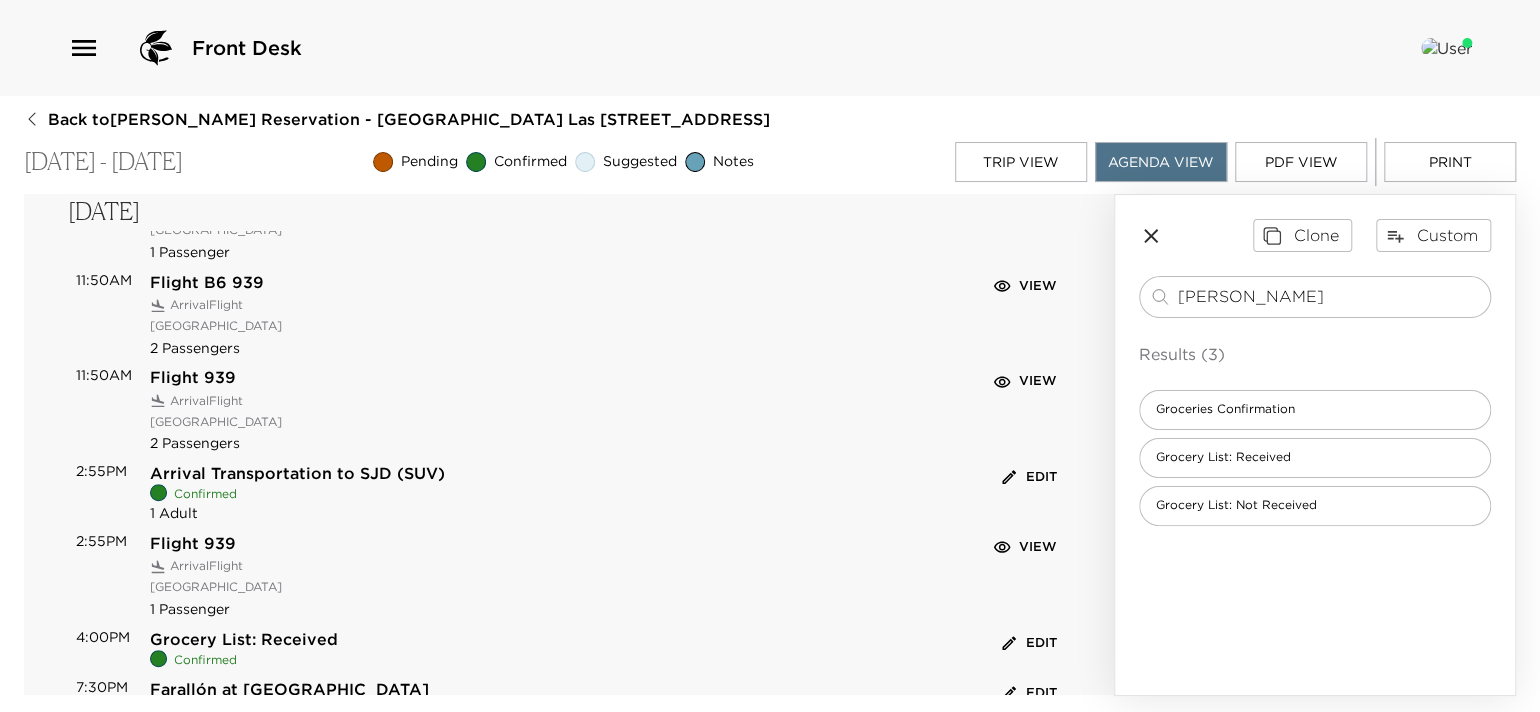 scroll, scrollTop: 399, scrollLeft: 0, axis: vertical 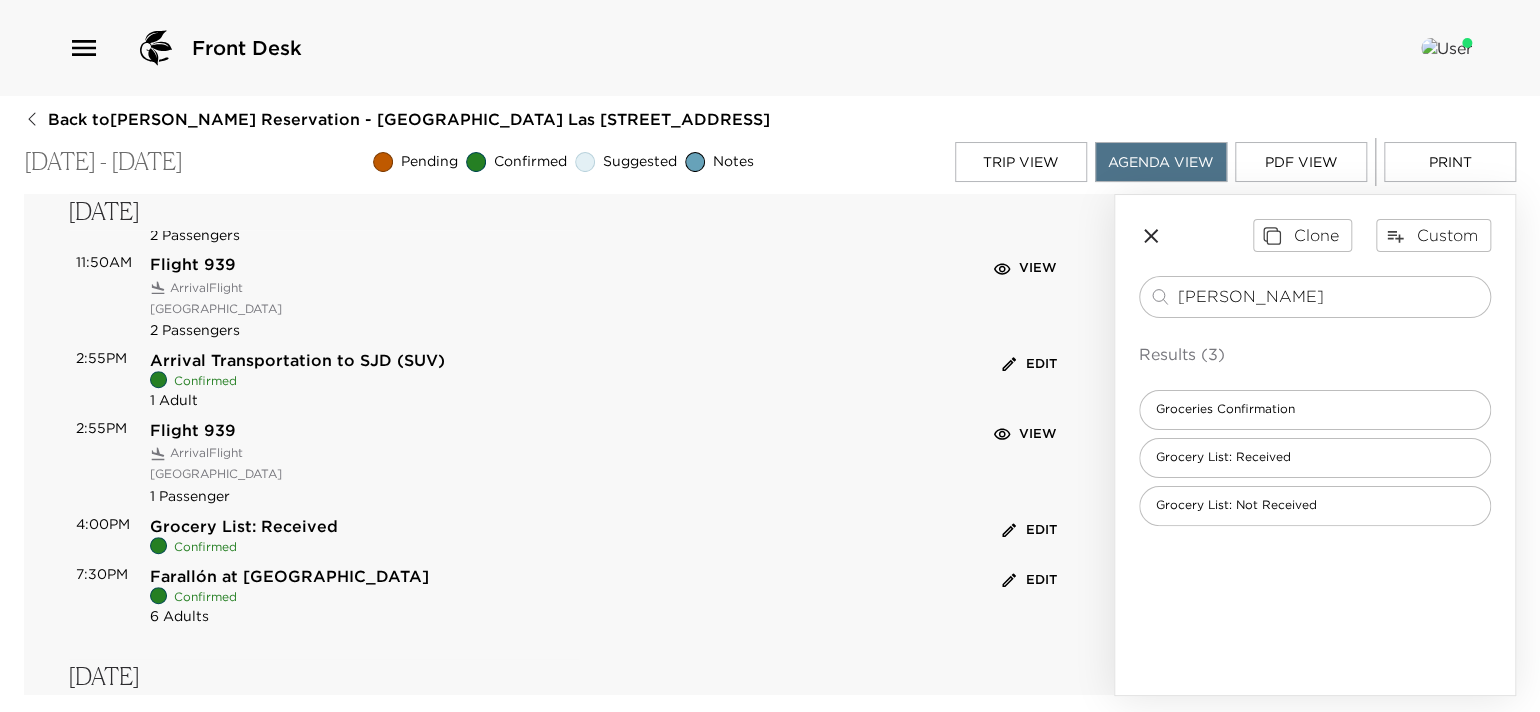 click on "PDF View" at bounding box center (1301, 162) 